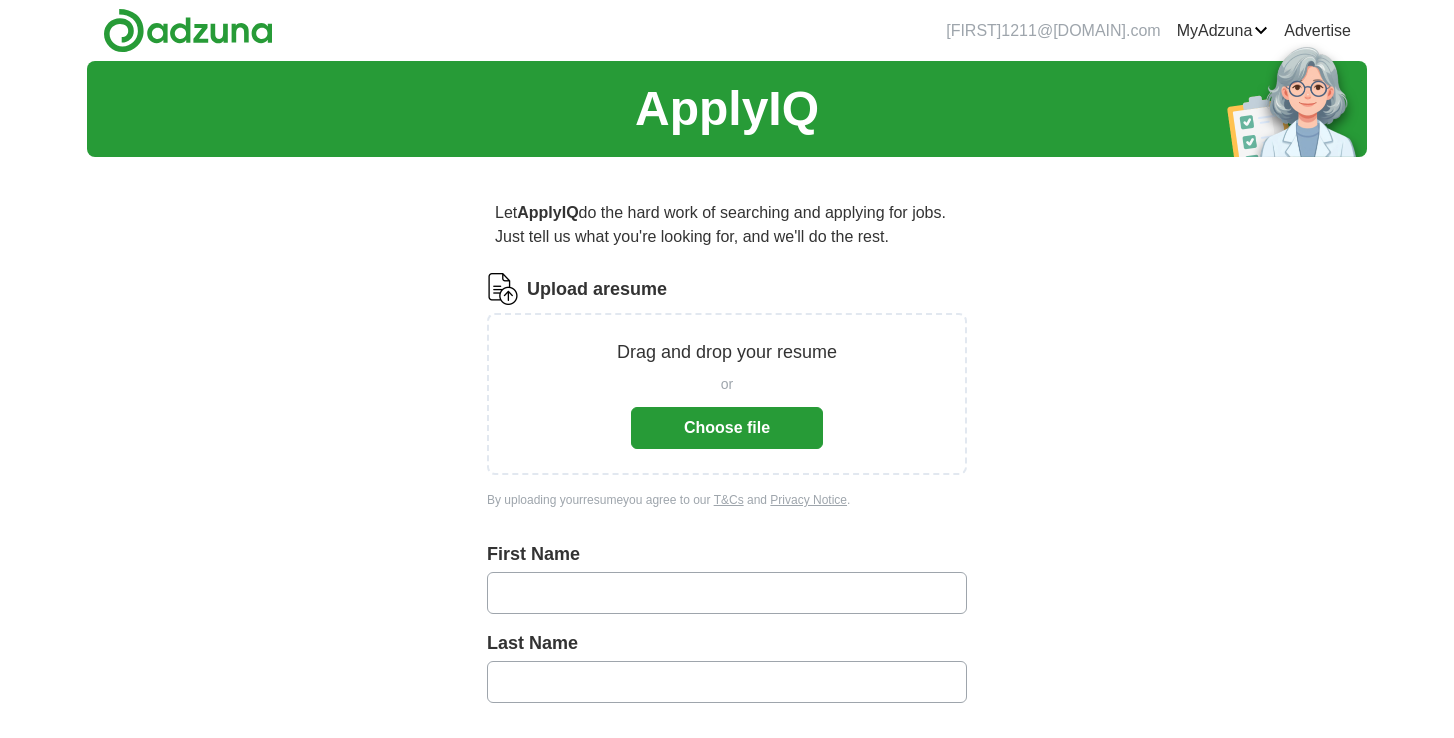 scroll, scrollTop: 0, scrollLeft: 0, axis: both 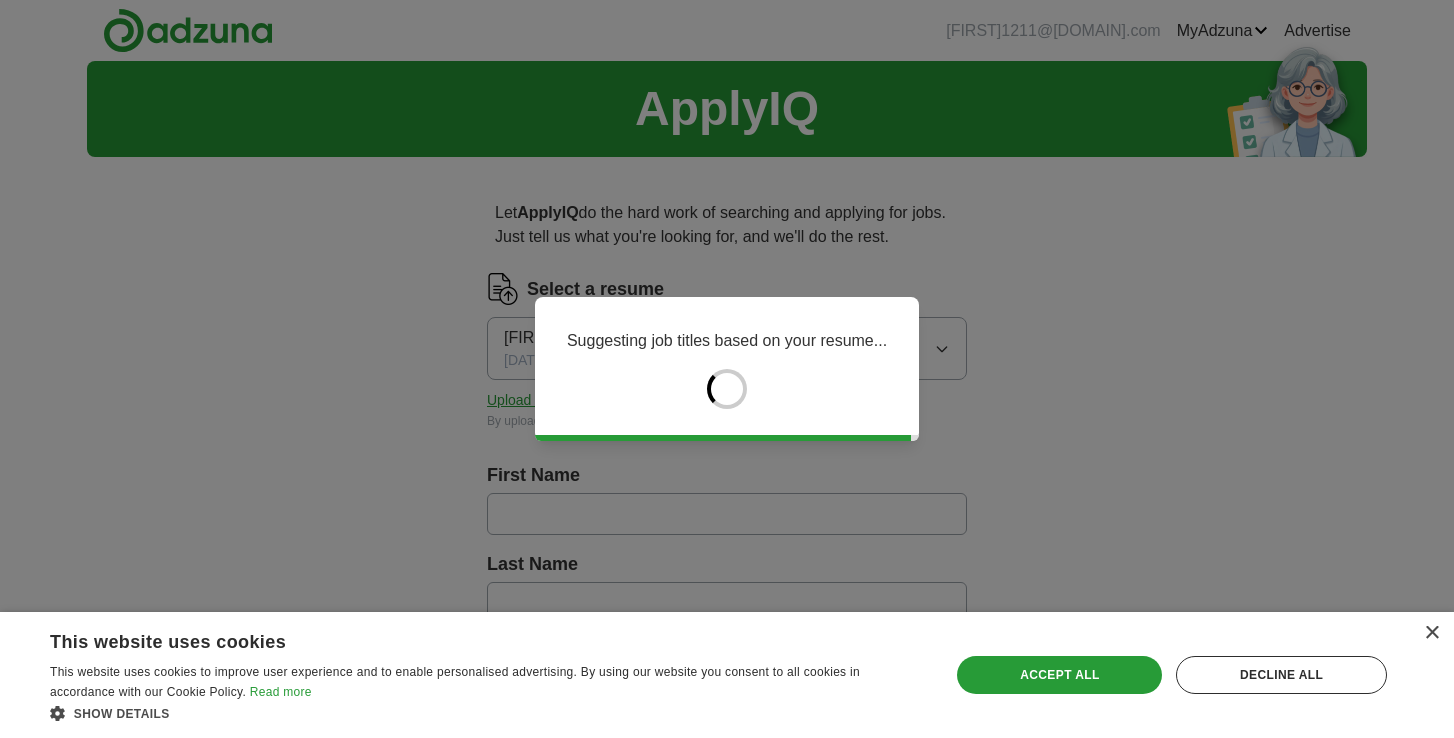 type on "******" 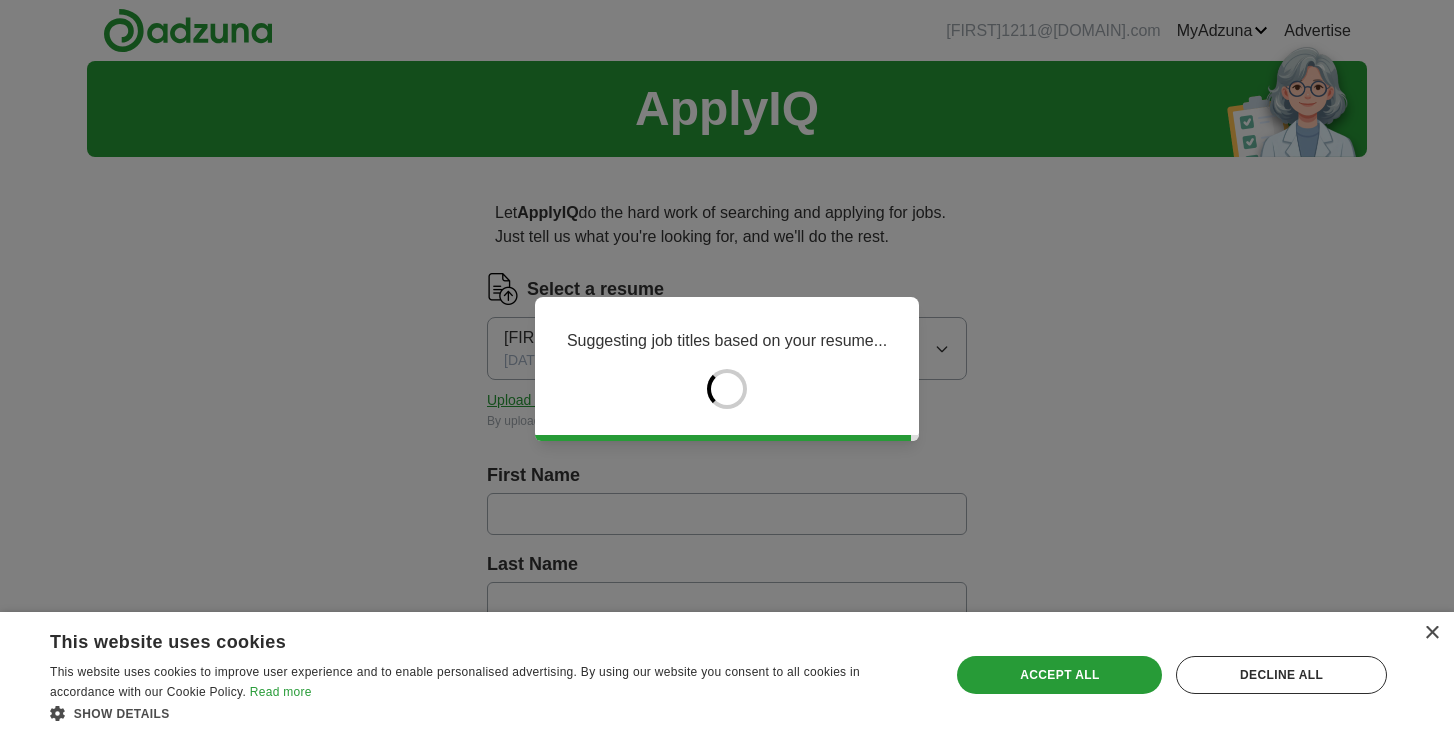 type on "*********" 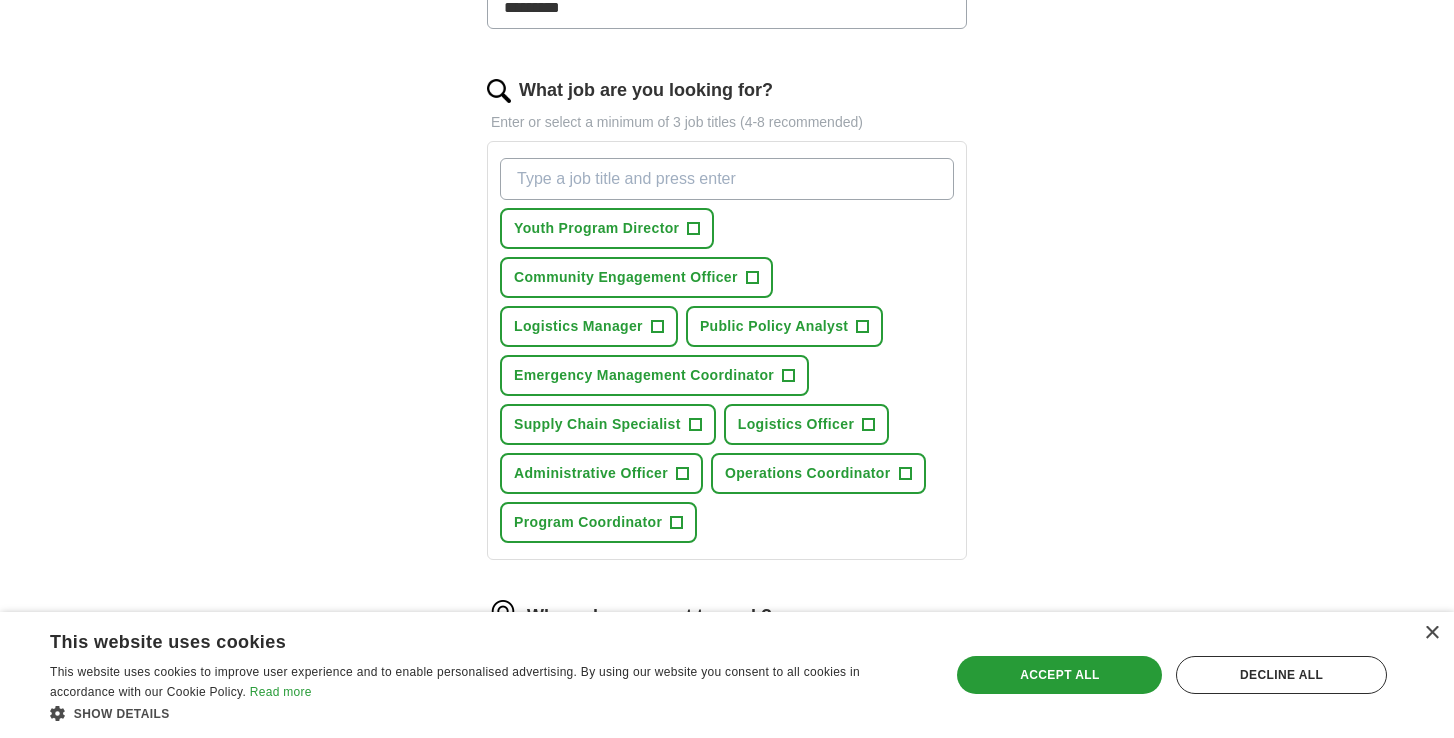 scroll, scrollTop: 596, scrollLeft: 0, axis: vertical 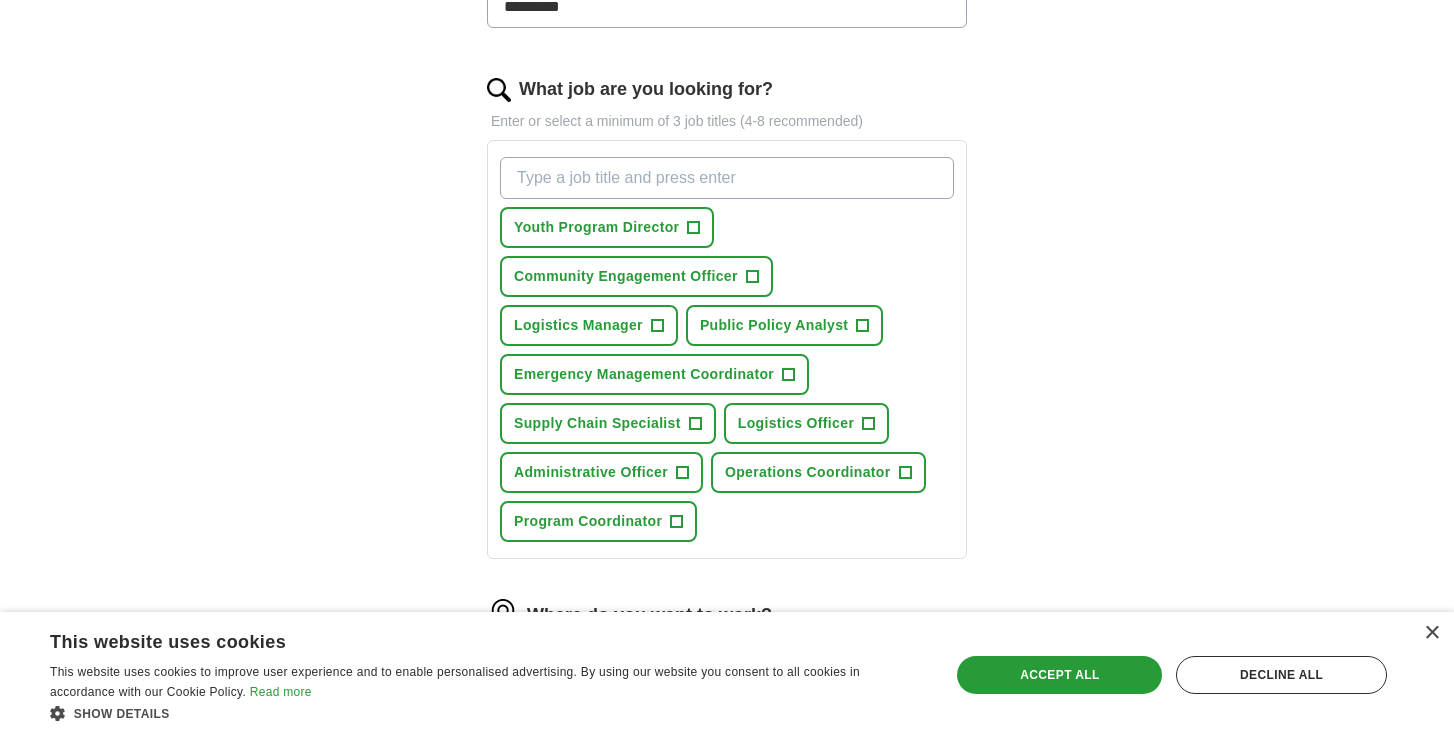 click on "+" at bounding box center (657, 326) 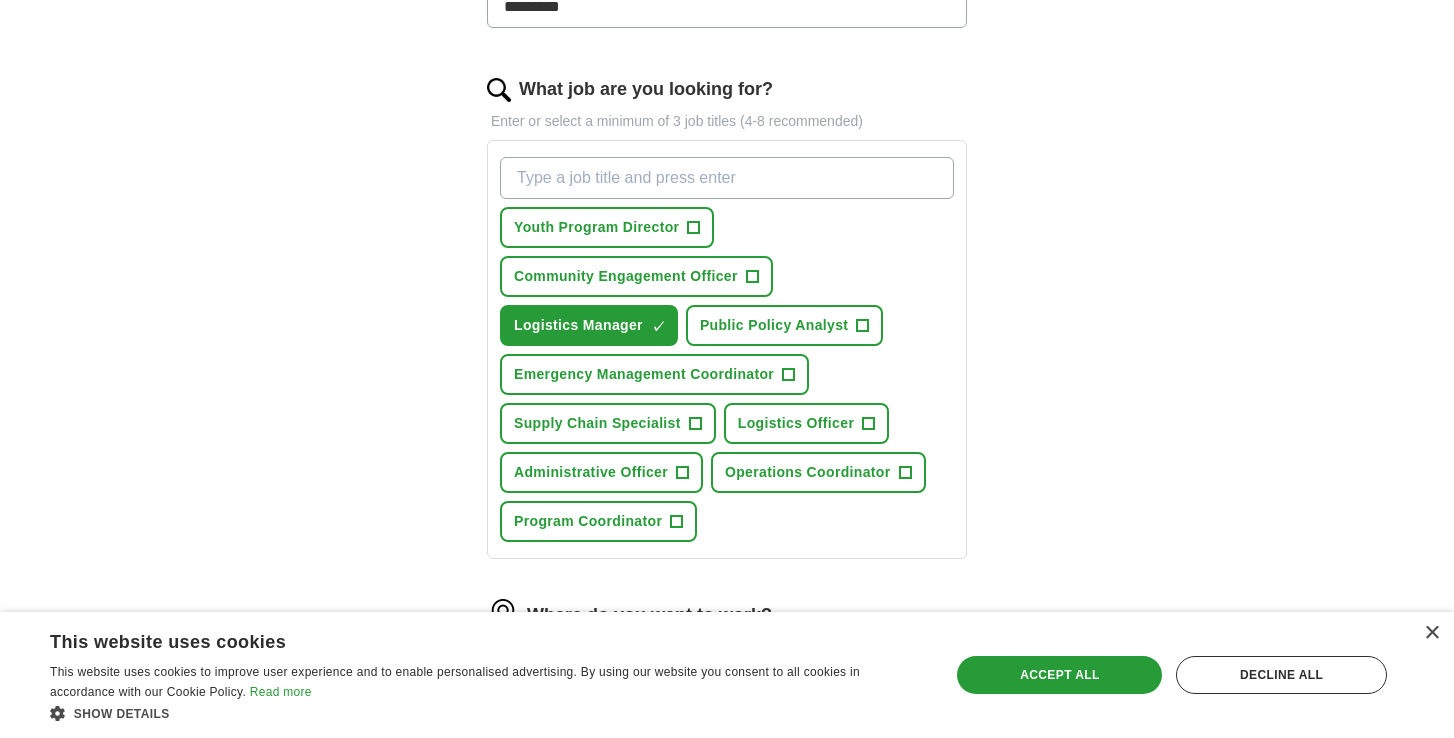 click on "+" at bounding box center (789, 375) 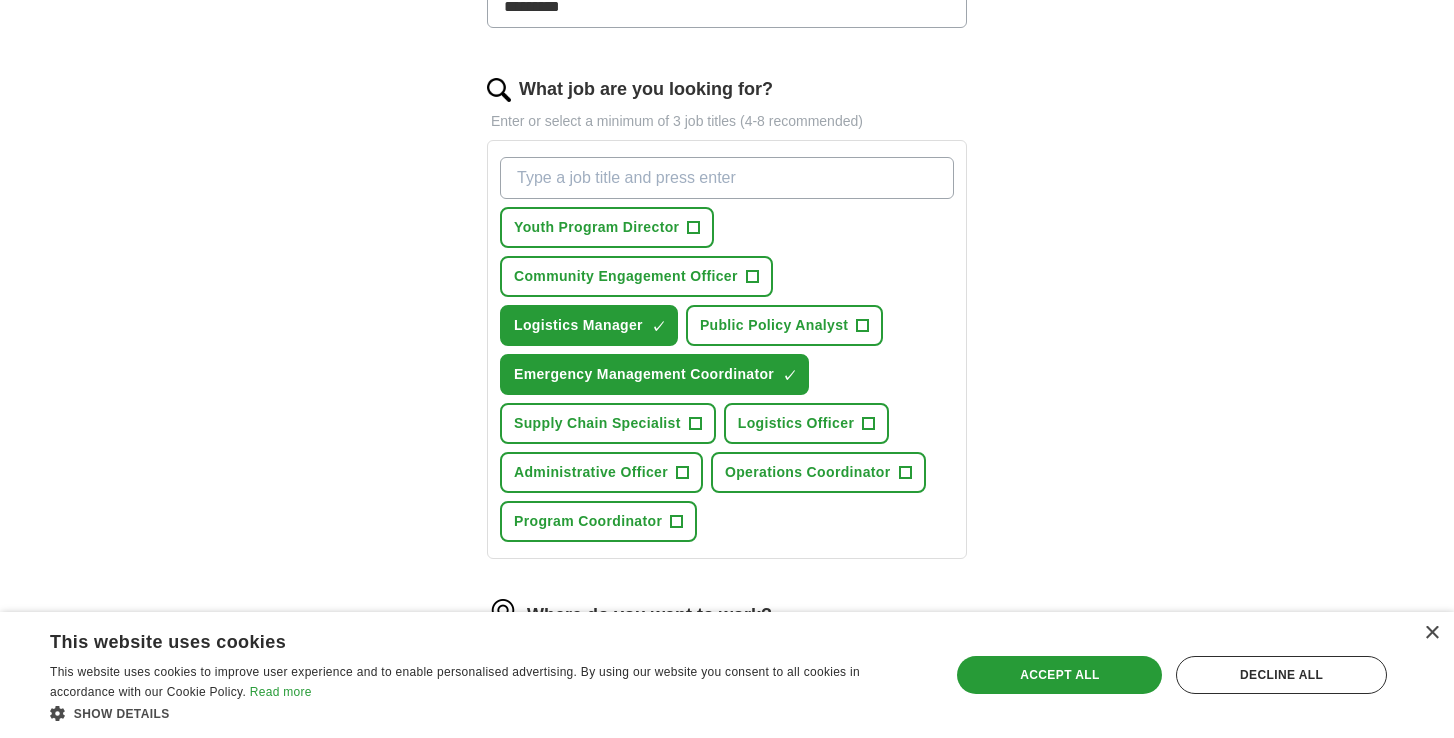 click on "Logistics Officer +" at bounding box center (806, 423) 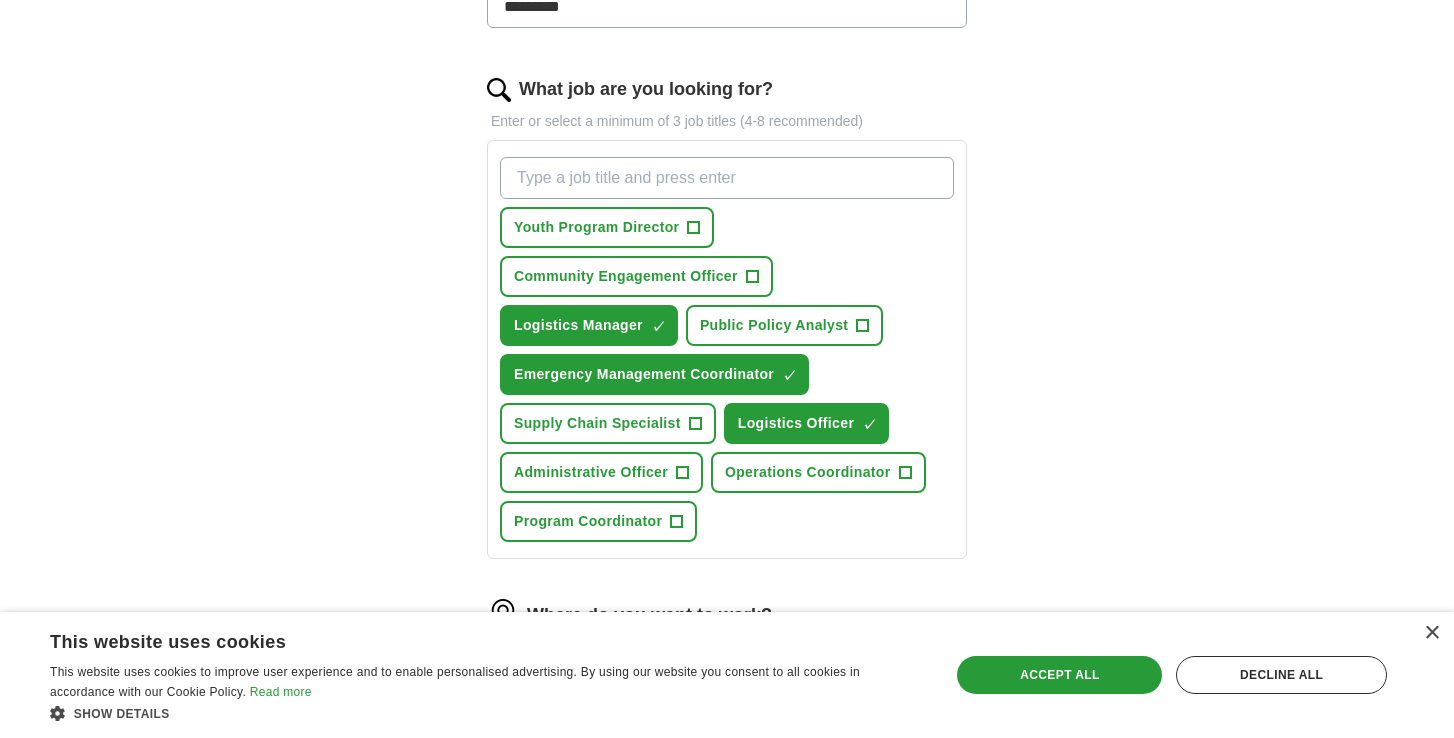 click on "Administrative Officer" at bounding box center [591, 472] 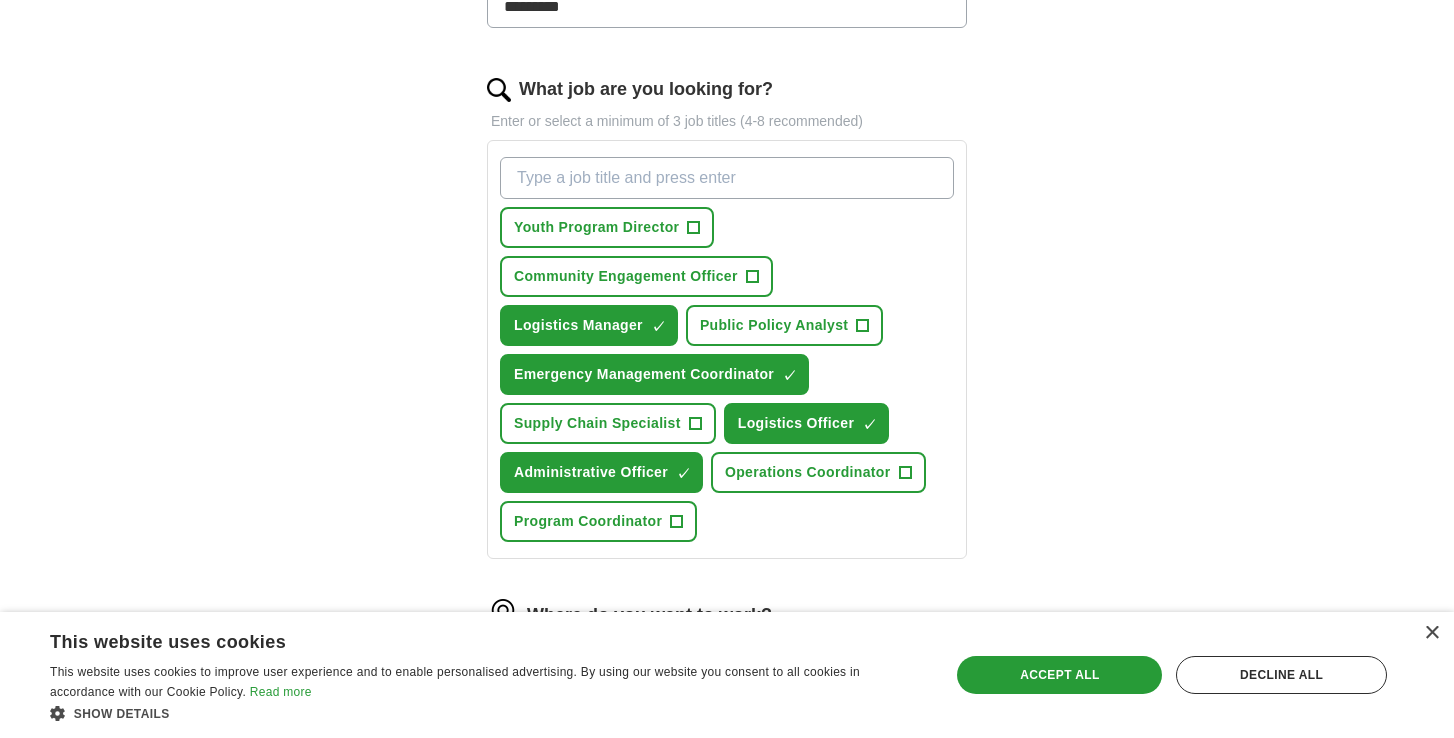 click on "Program Coordinator" at bounding box center (588, 521) 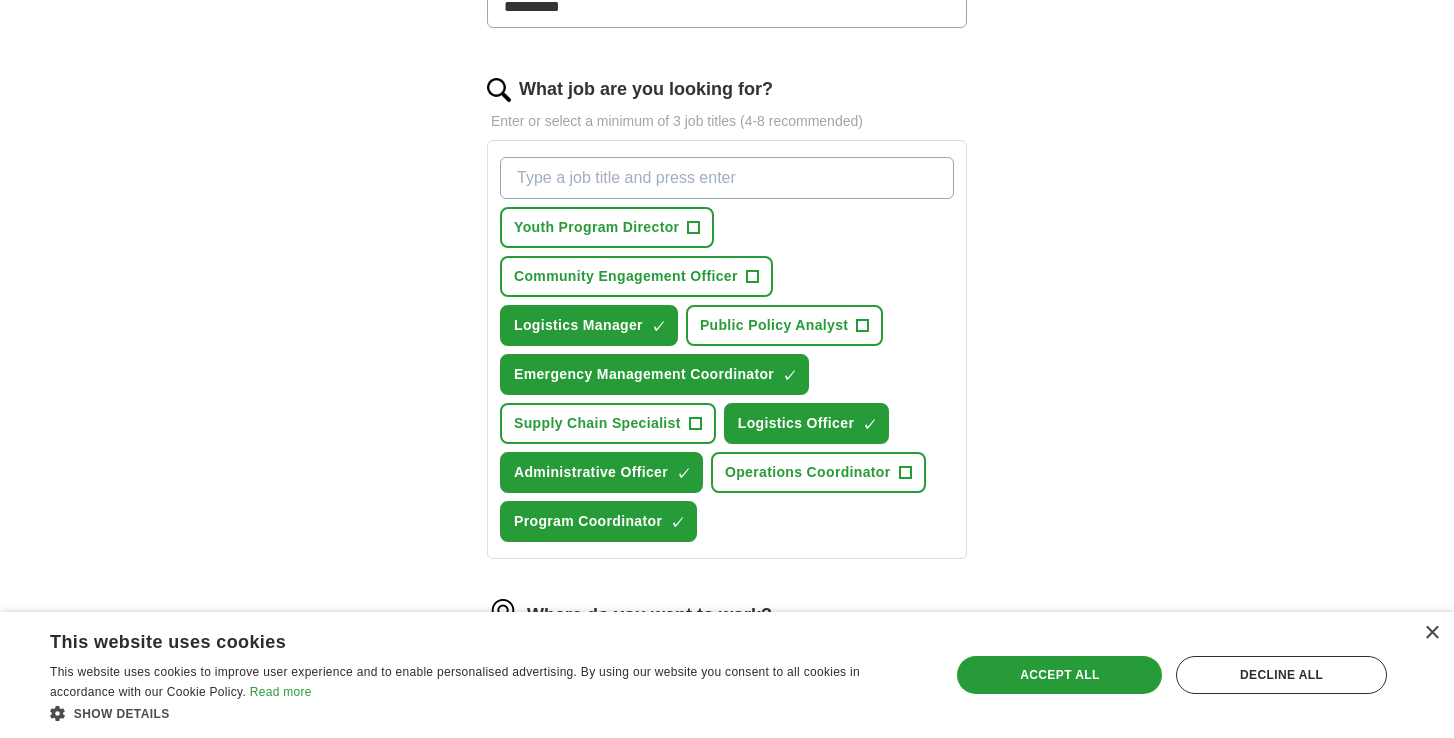 click on "Operations Coordinator +" at bounding box center (818, 472) 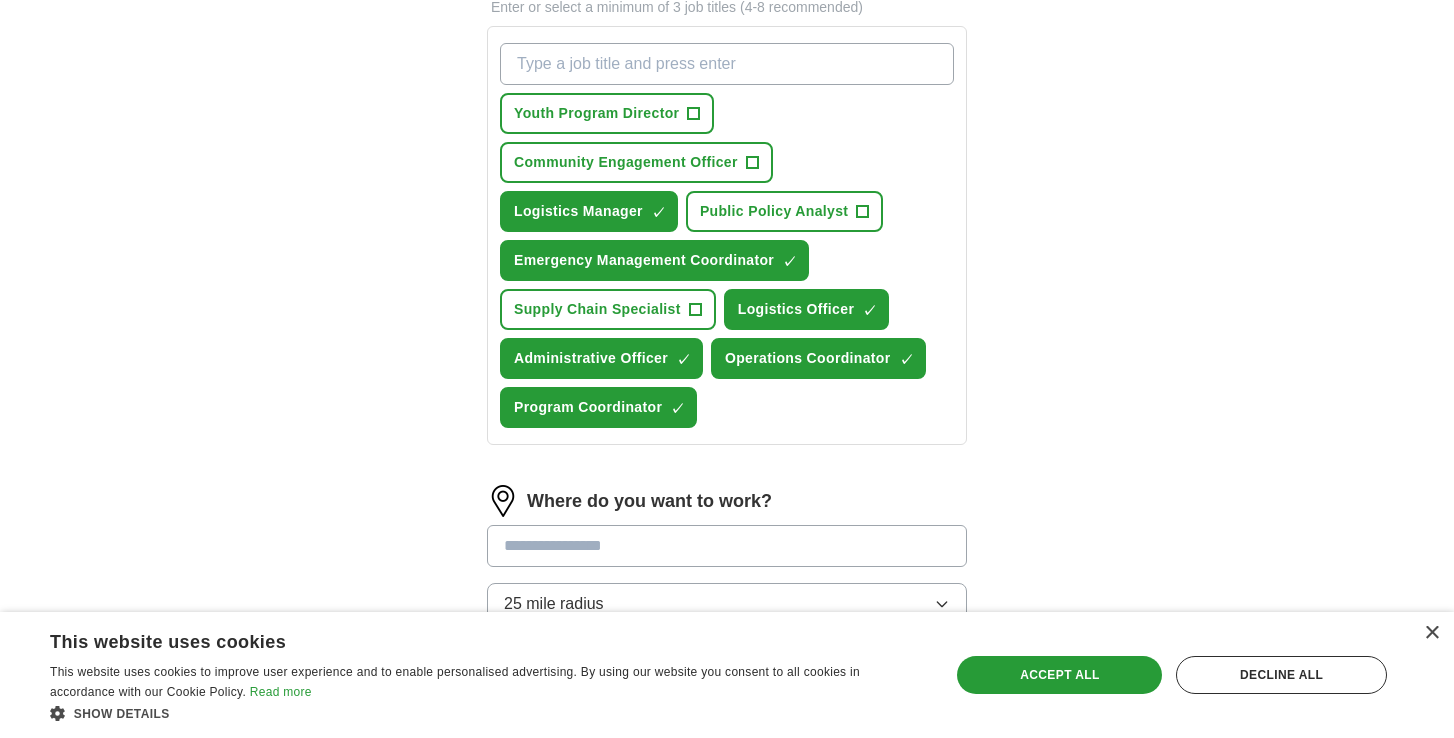scroll, scrollTop: 699, scrollLeft: 0, axis: vertical 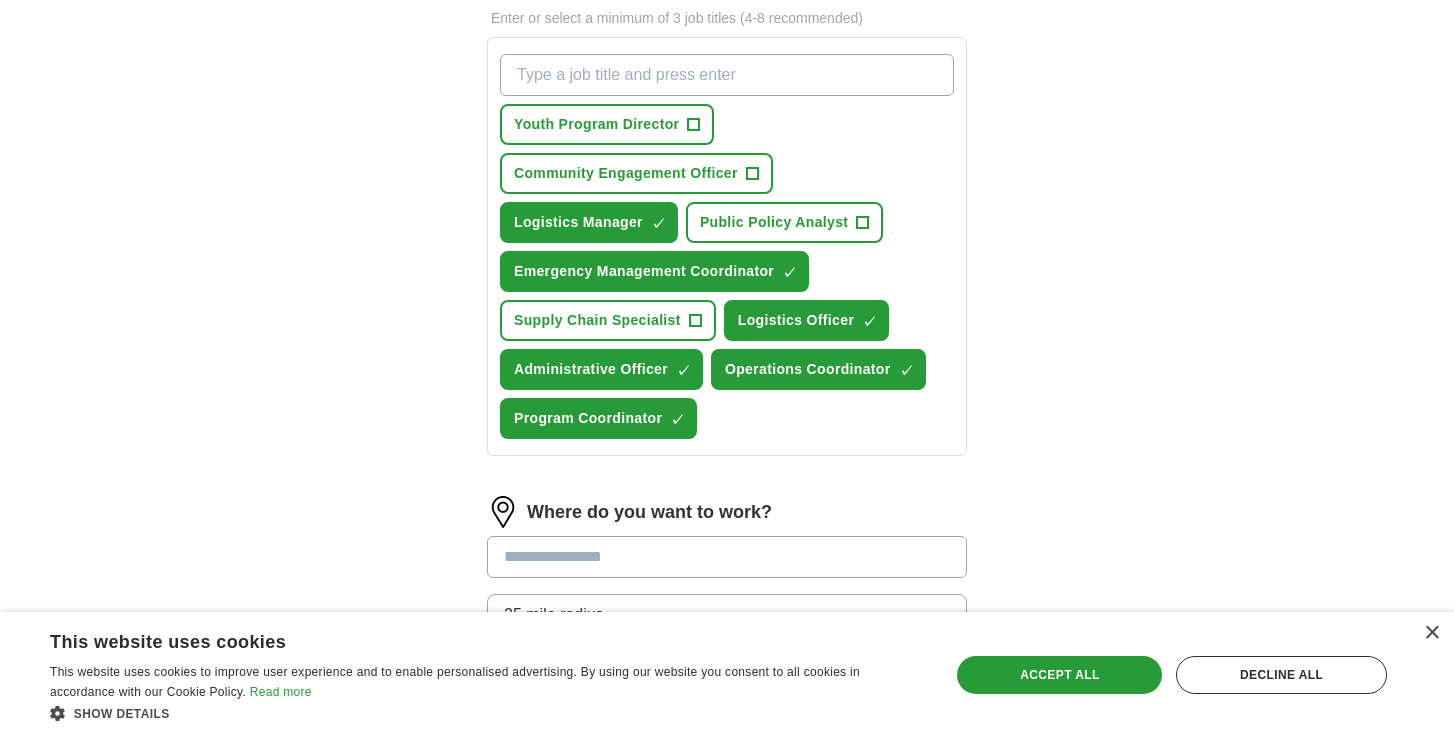 click on "+" at bounding box center (695, 320) 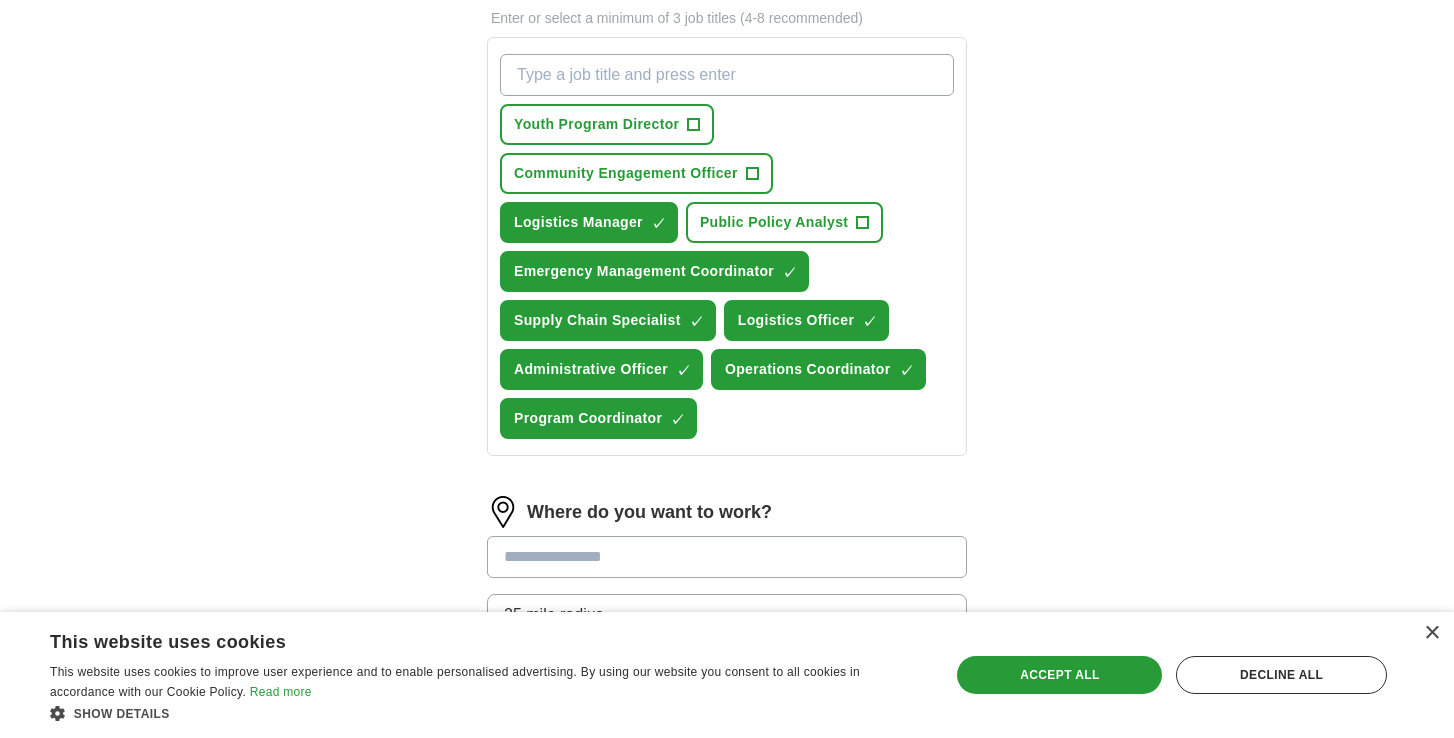 click on "Community Engagement Officer +" at bounding box center (636, 173) 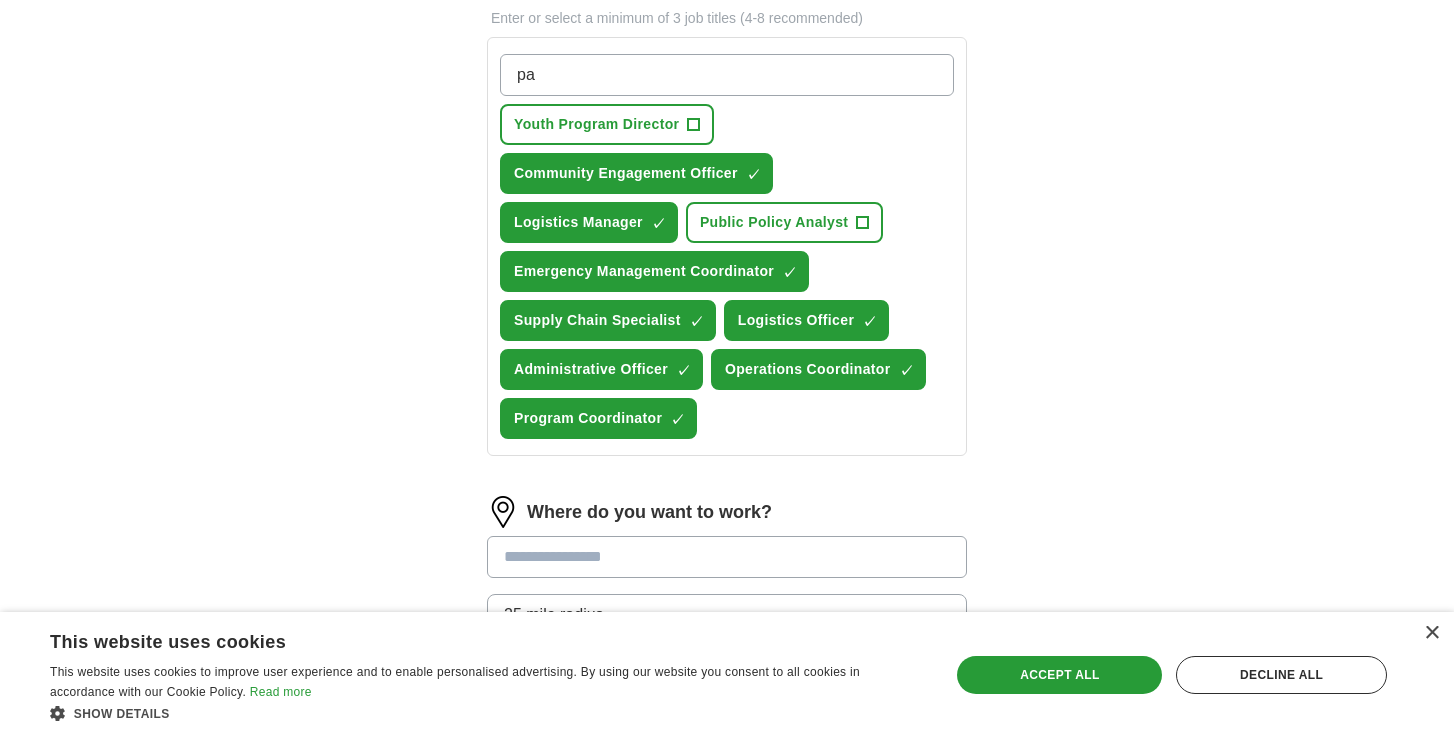 type on "p" 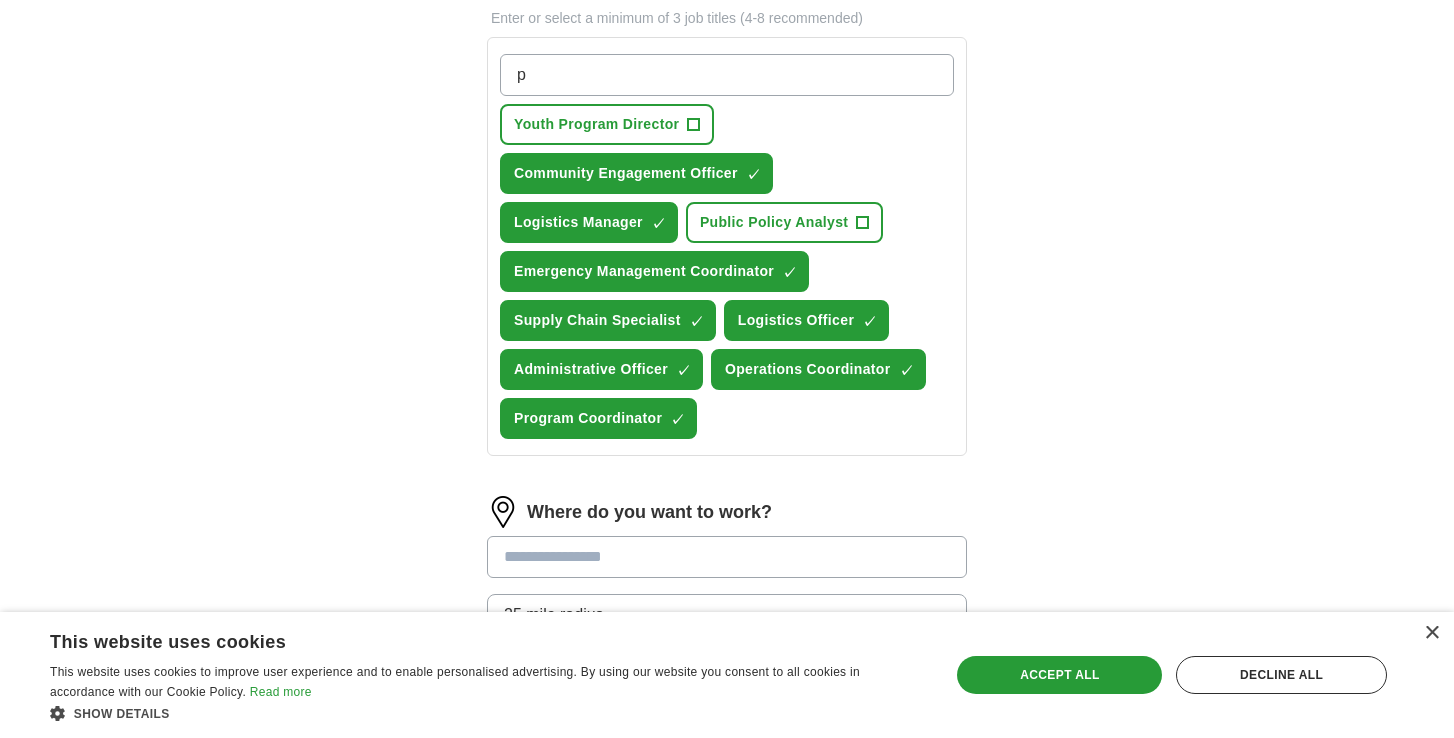 type 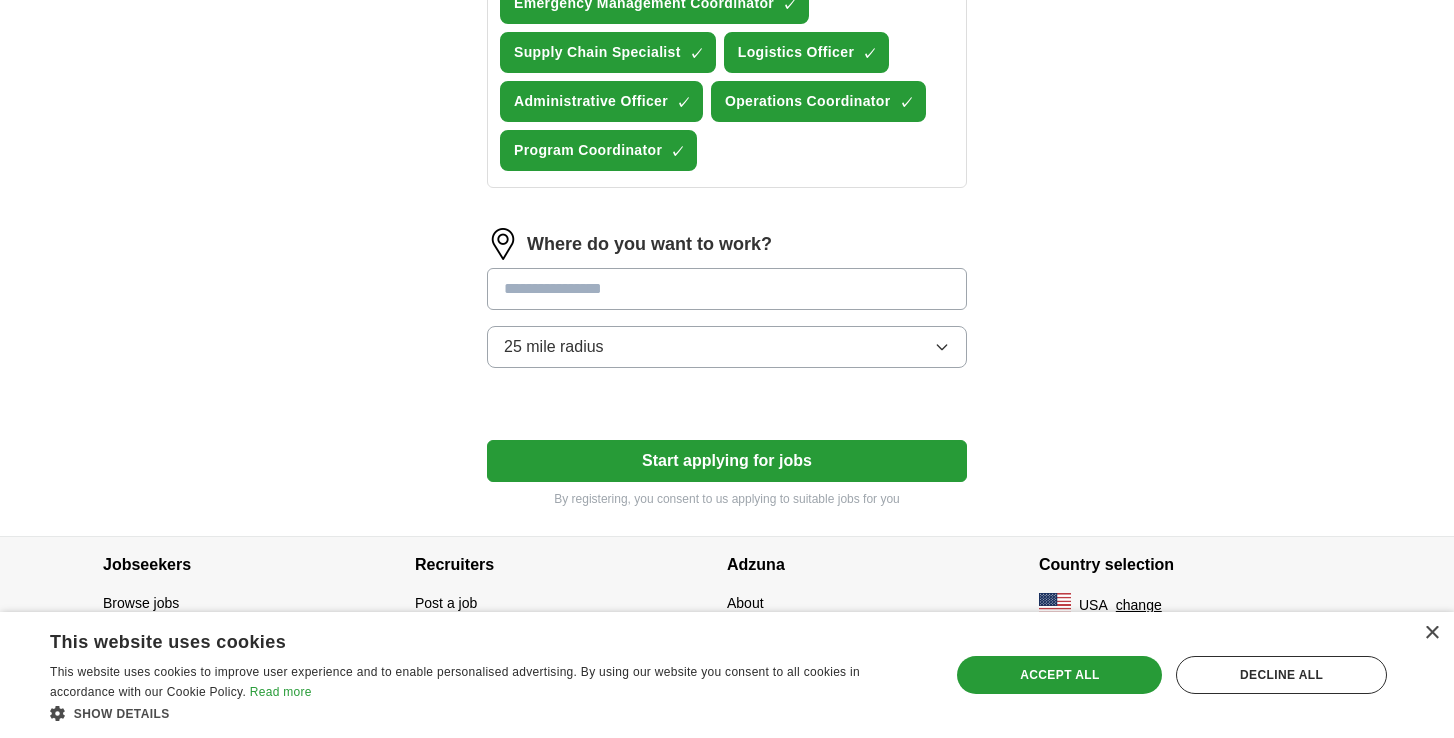 scroll, scrollTop: 967, scrollLeft: 0, axis: vertical 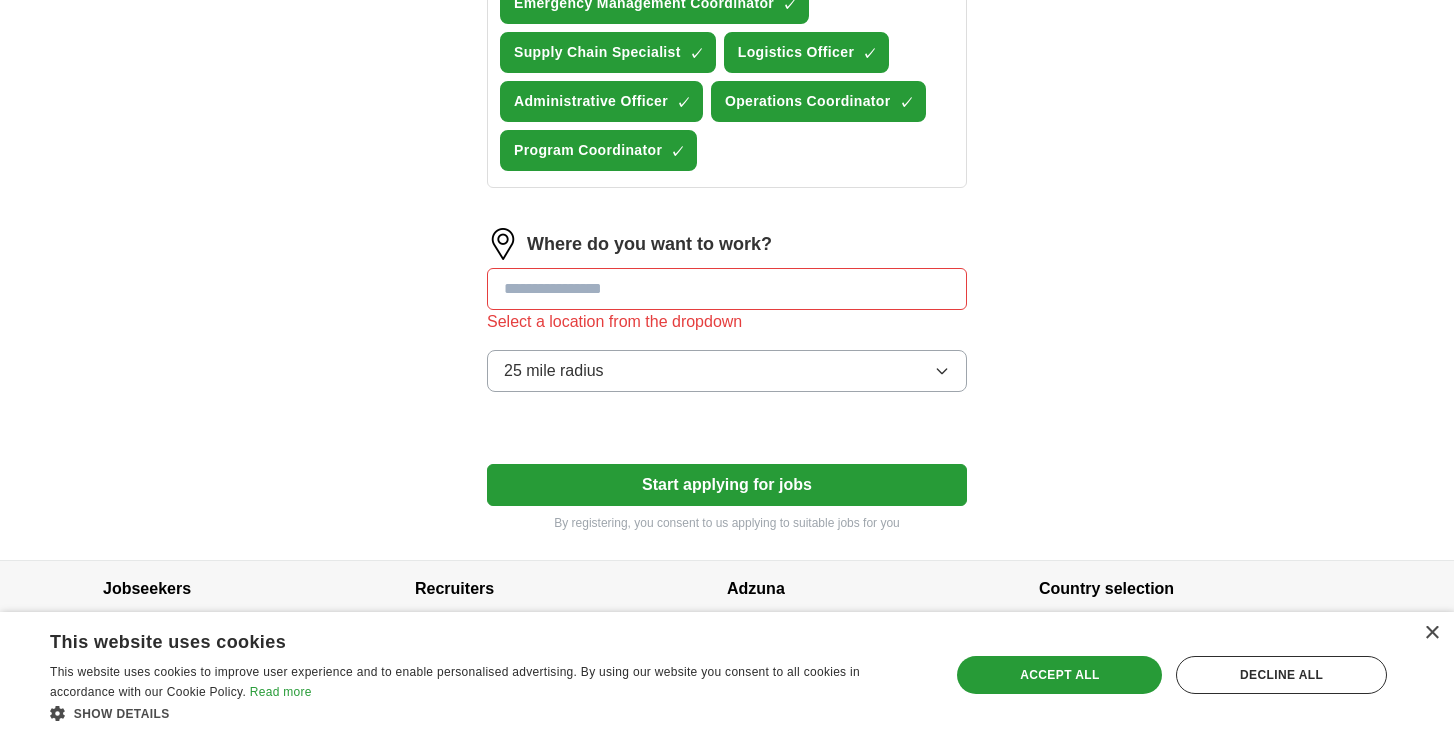 click on "Where do you want to work? Select a location from the dropdown 25 mile radius" at bounding box center [727, 318] 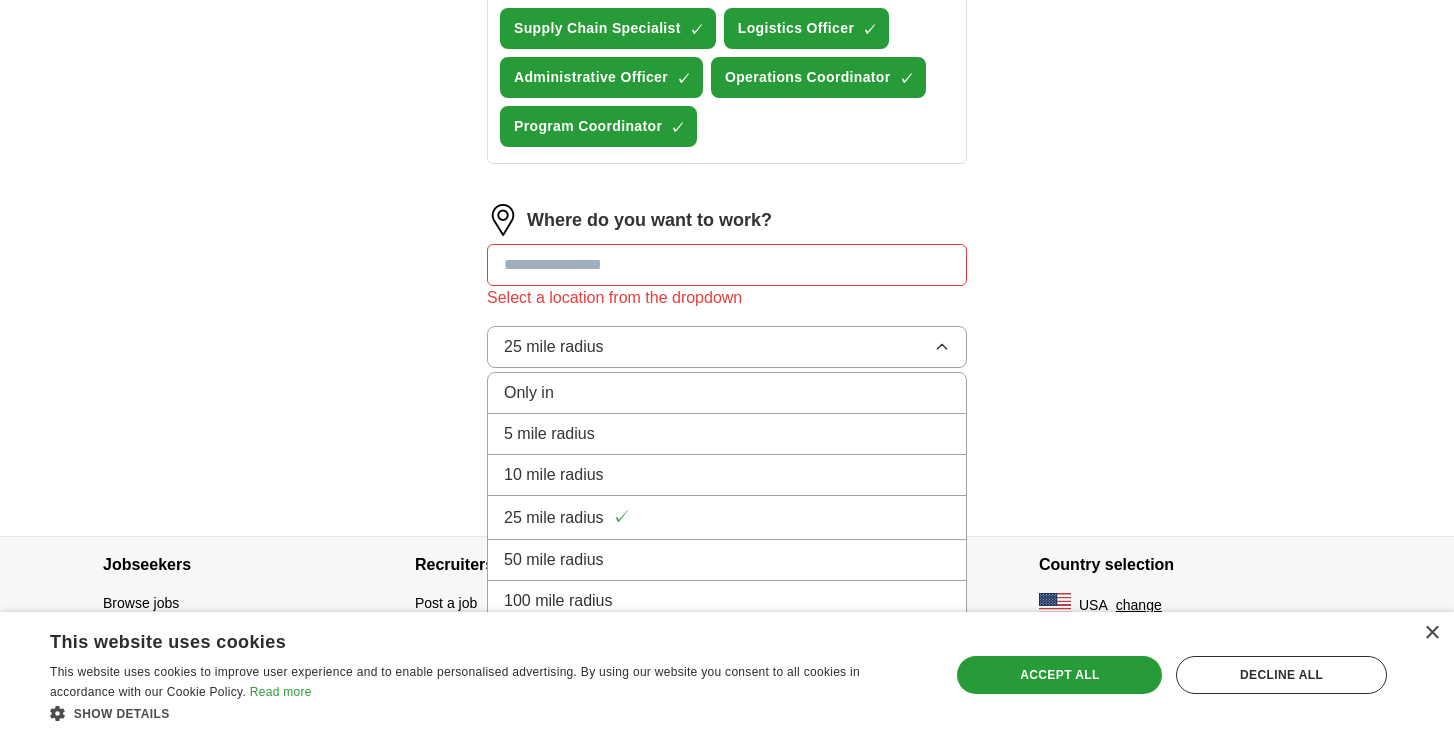 scroll, scrollTop: 991, scrollLeft: 0, axis: vertical 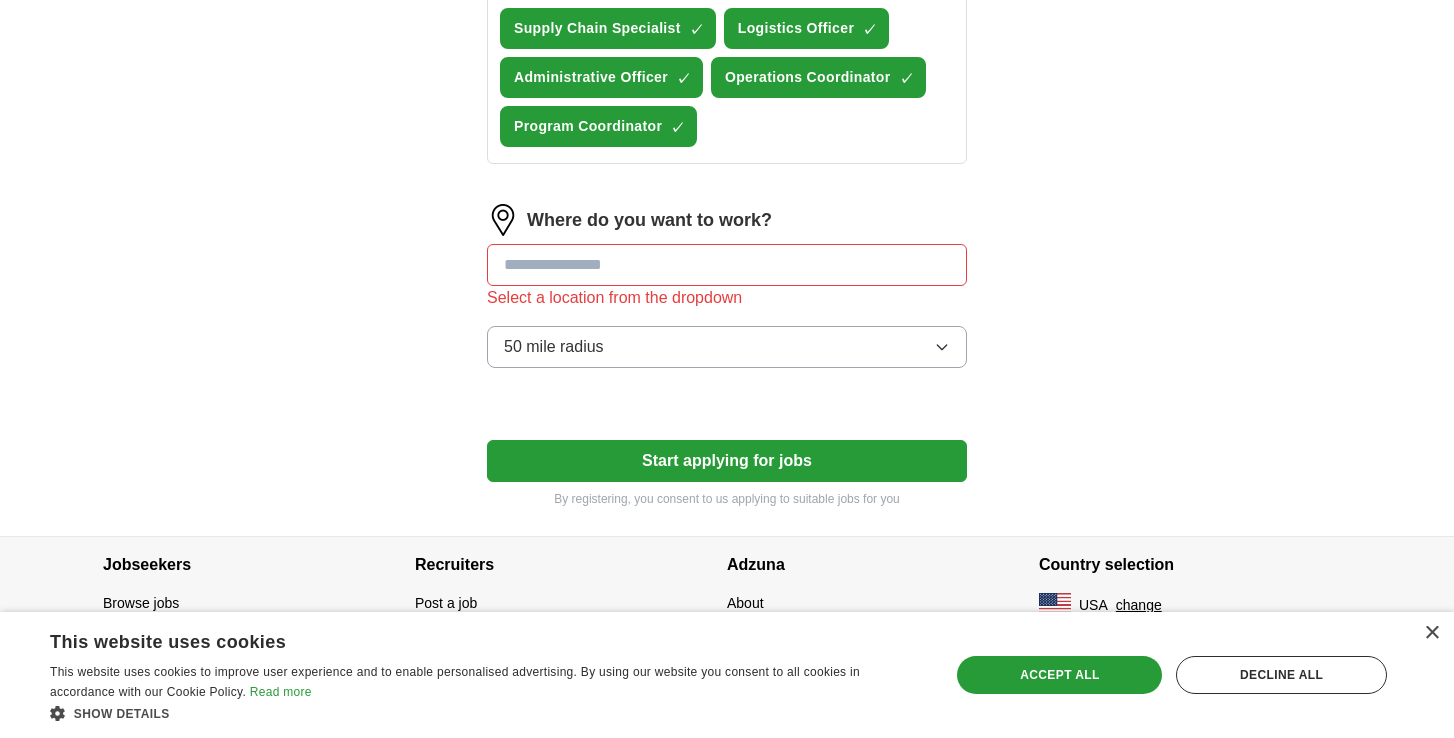 click at bounding box center [727, 265] 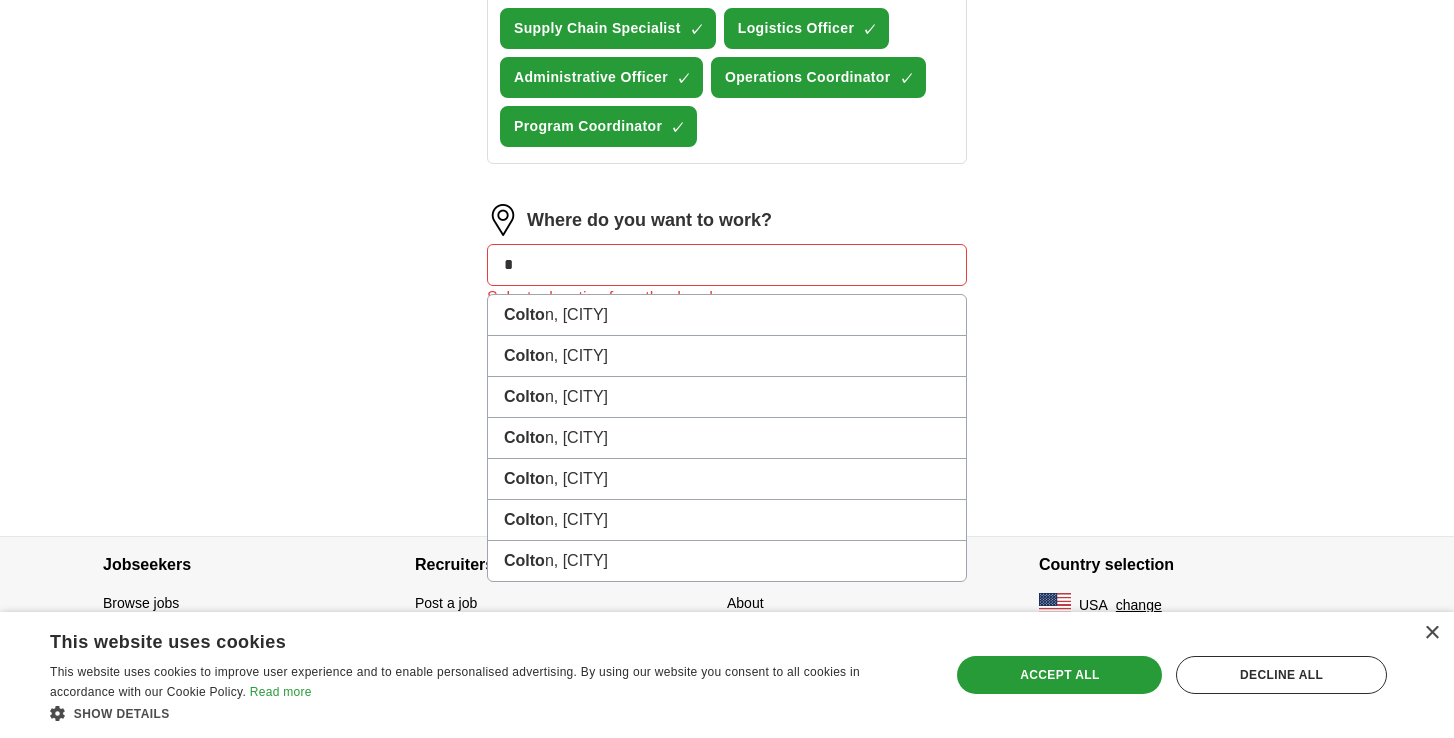 type on "*" 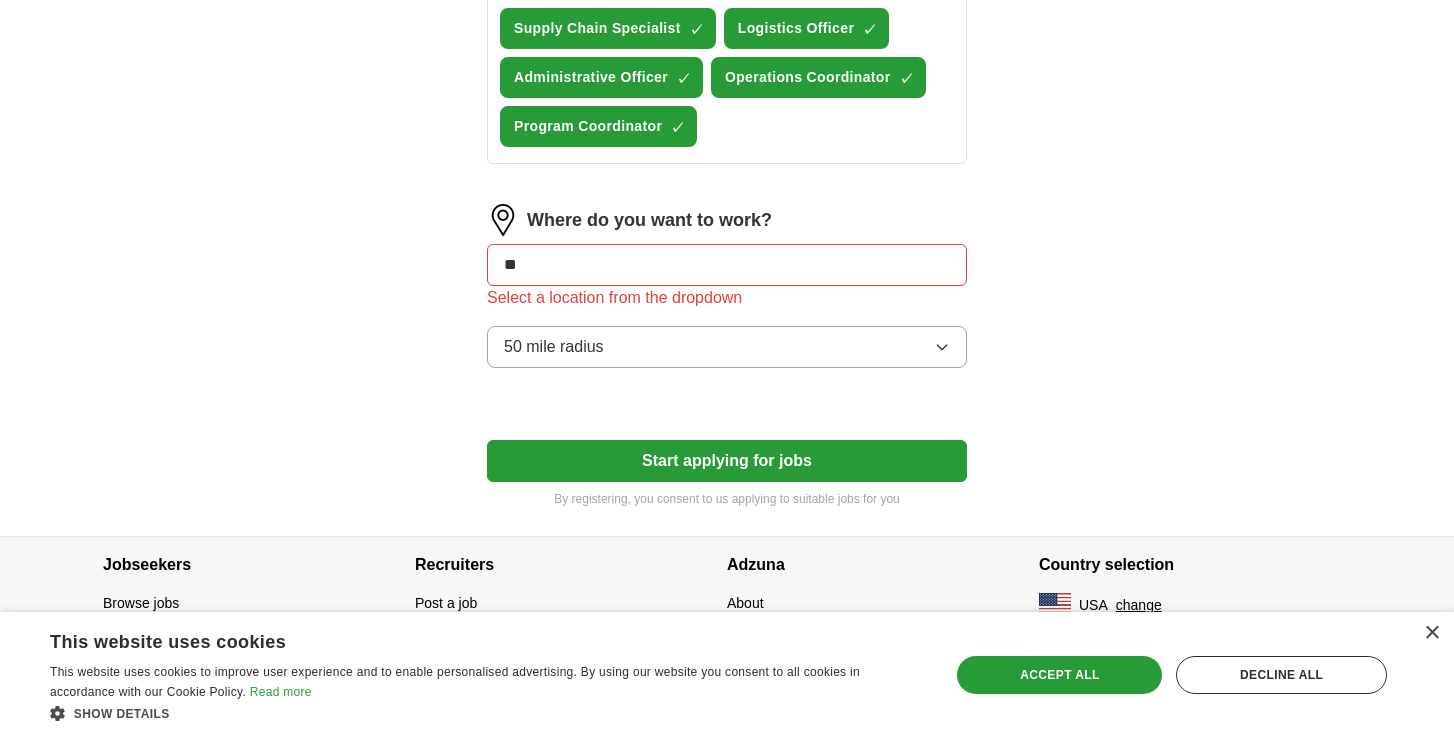 type on "***" 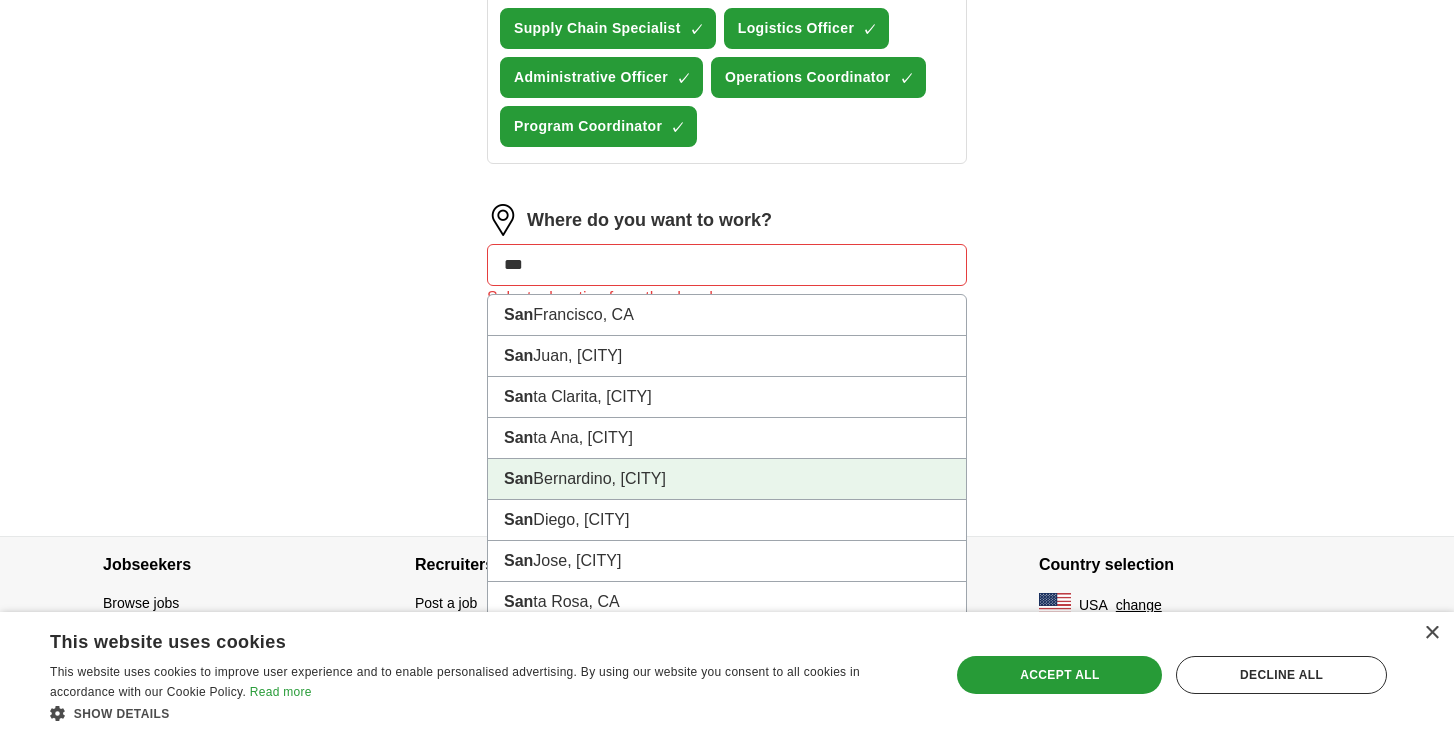 click on "San  Bernardino, [CITY]" at bounding box center [727, 479] 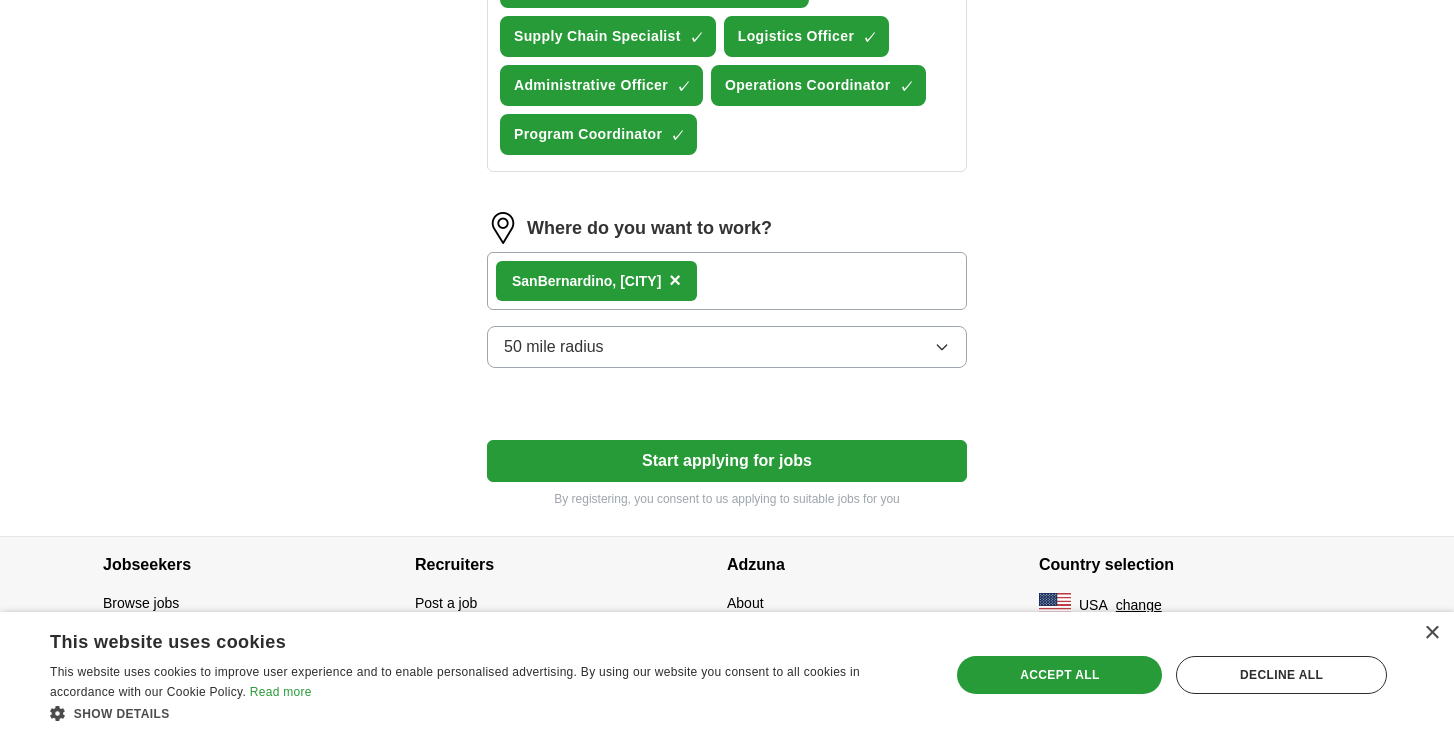 scroll, scrollTop: 983, scrollLeft: 0, axis: vertical 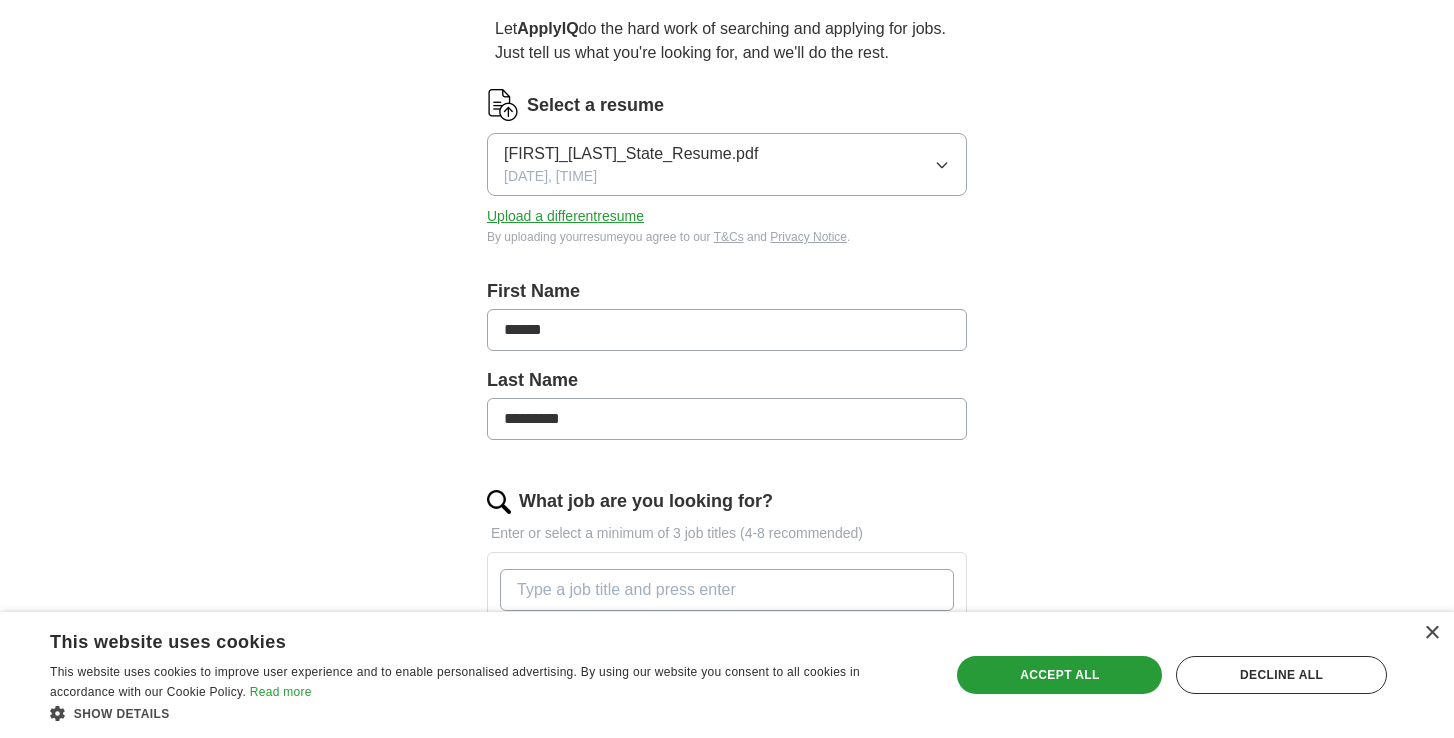 select on "**" 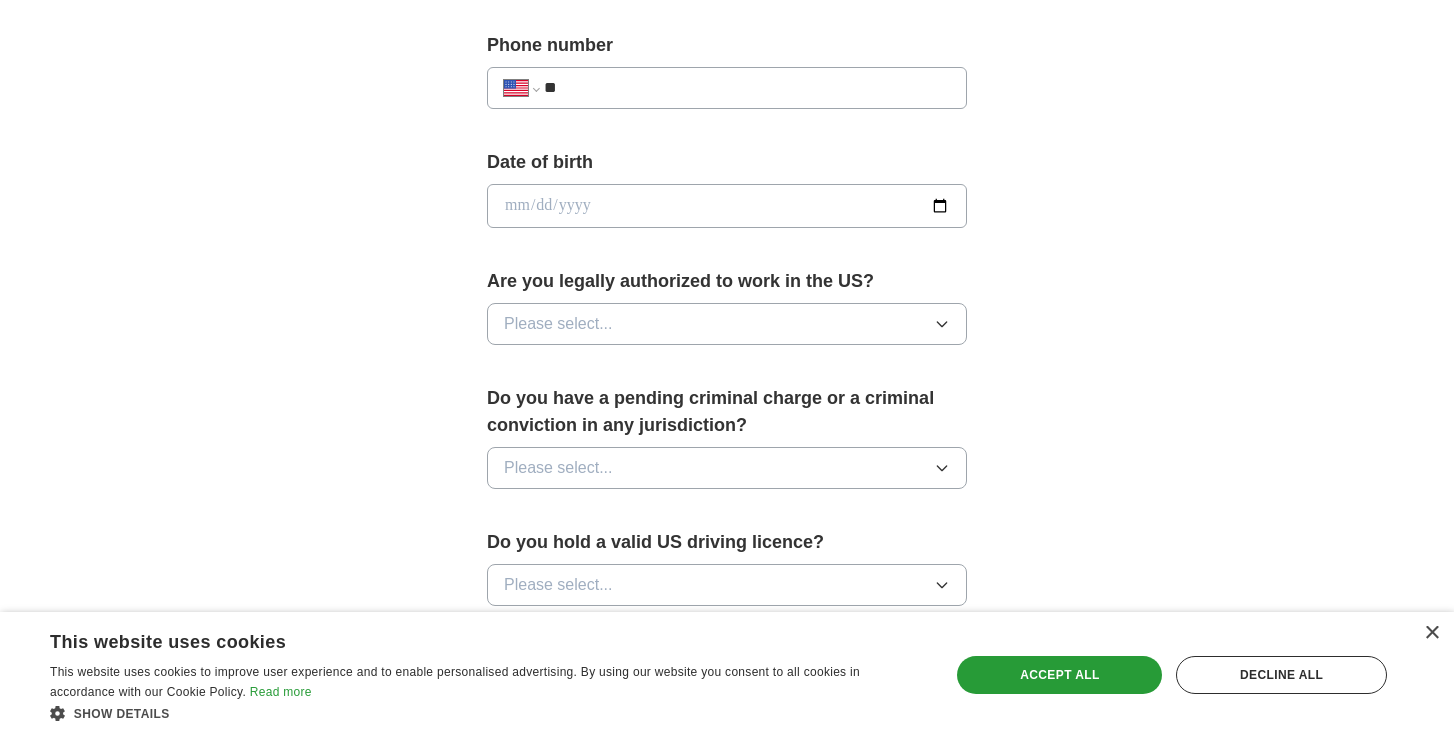 scroll, scrollTop: 781, scrollLeft: 0, axis: vertical 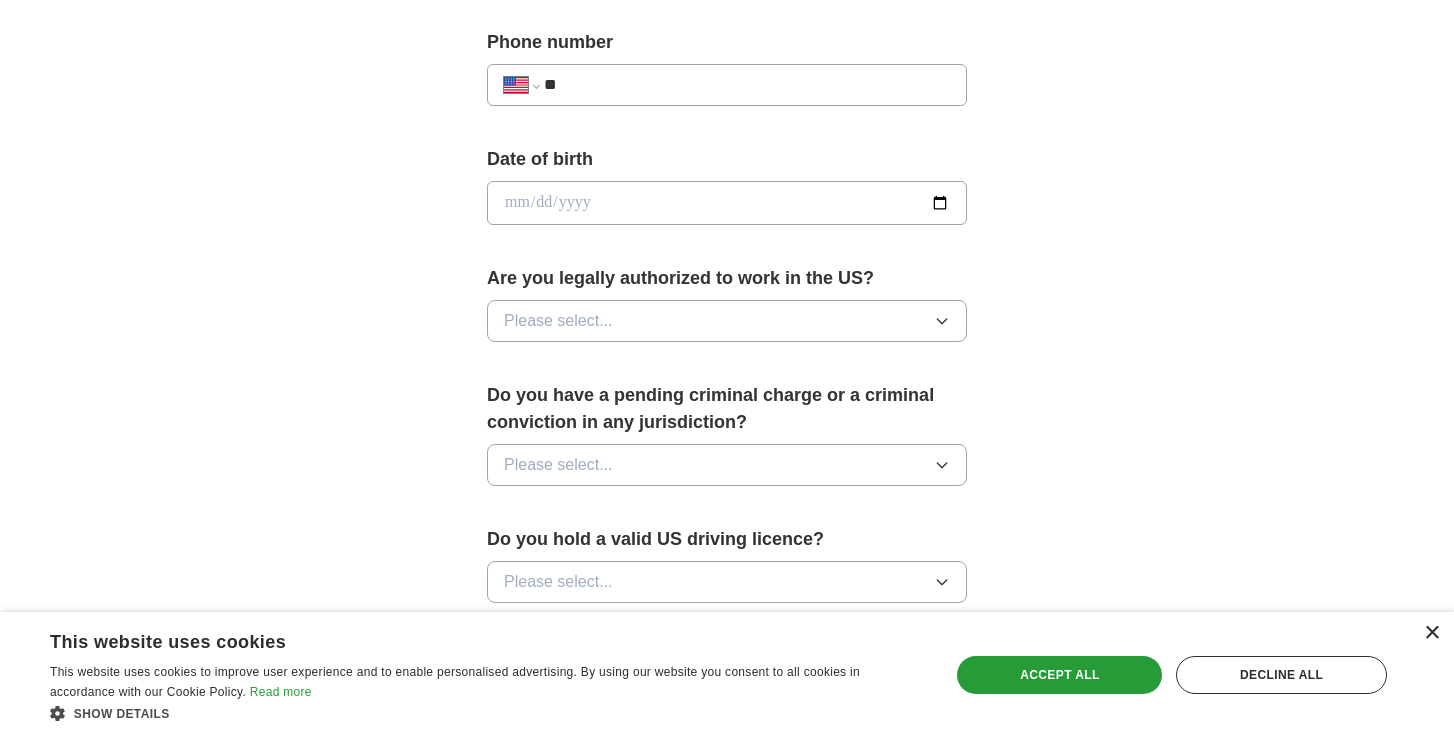 click on "×" at bounding box center [1431, 633] 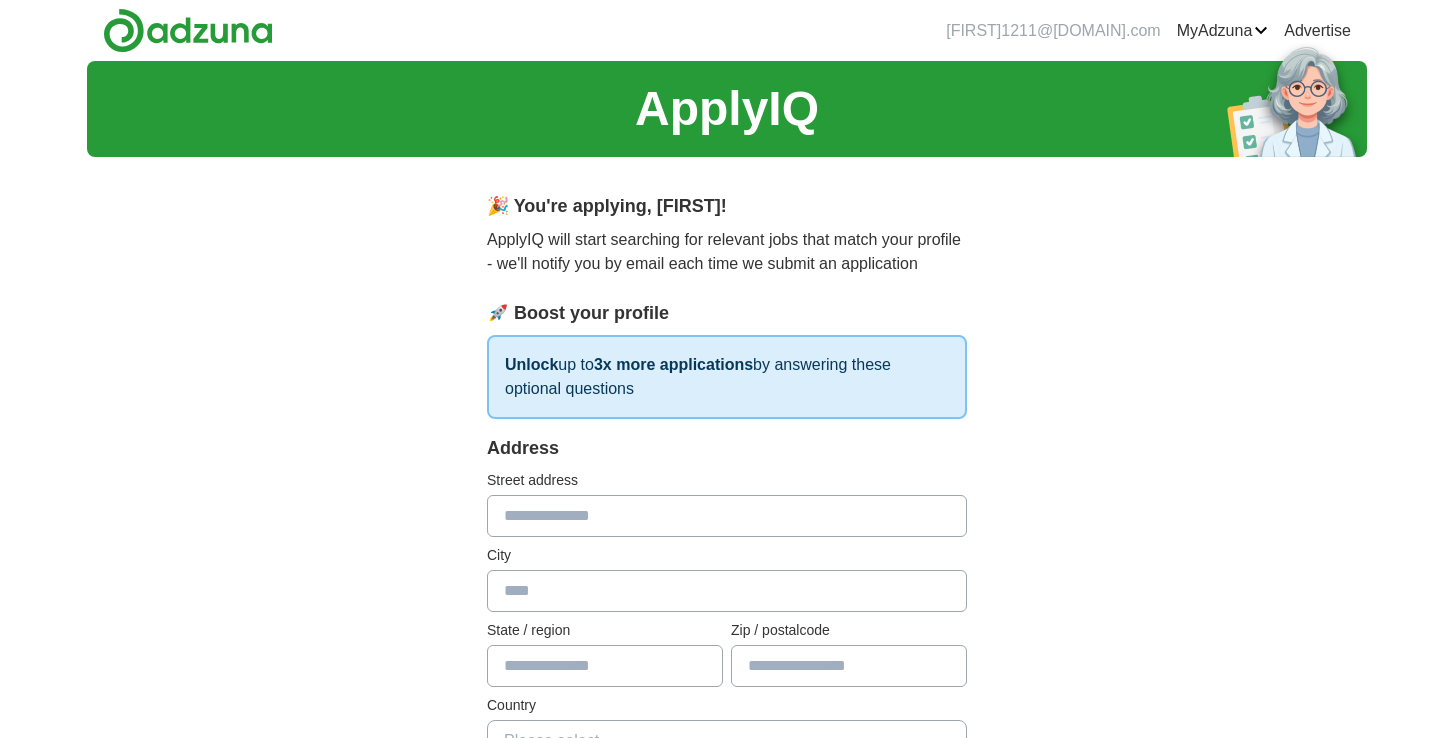 scroll, scrollTop: 0, scrollLeft: 0, axis: both 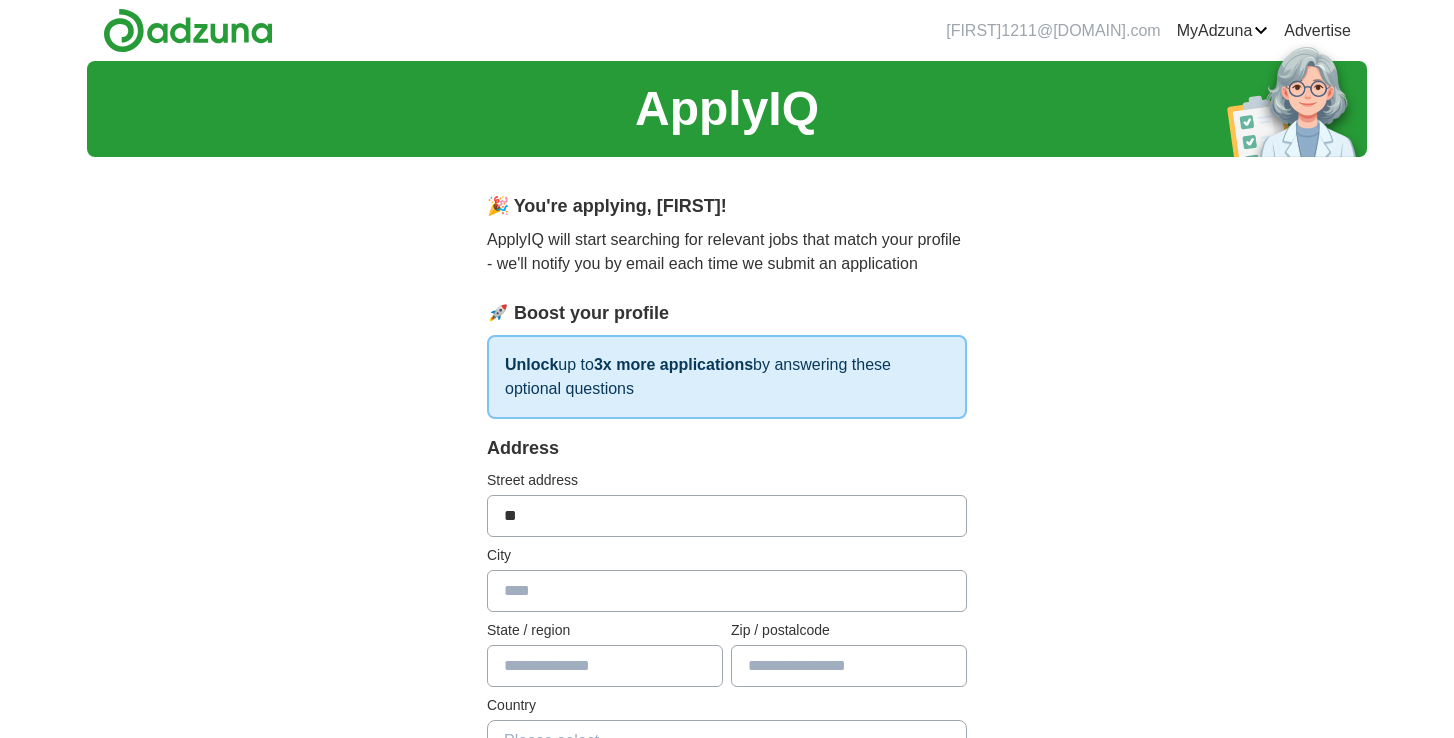click on "**" at bounding box center [727, 516] 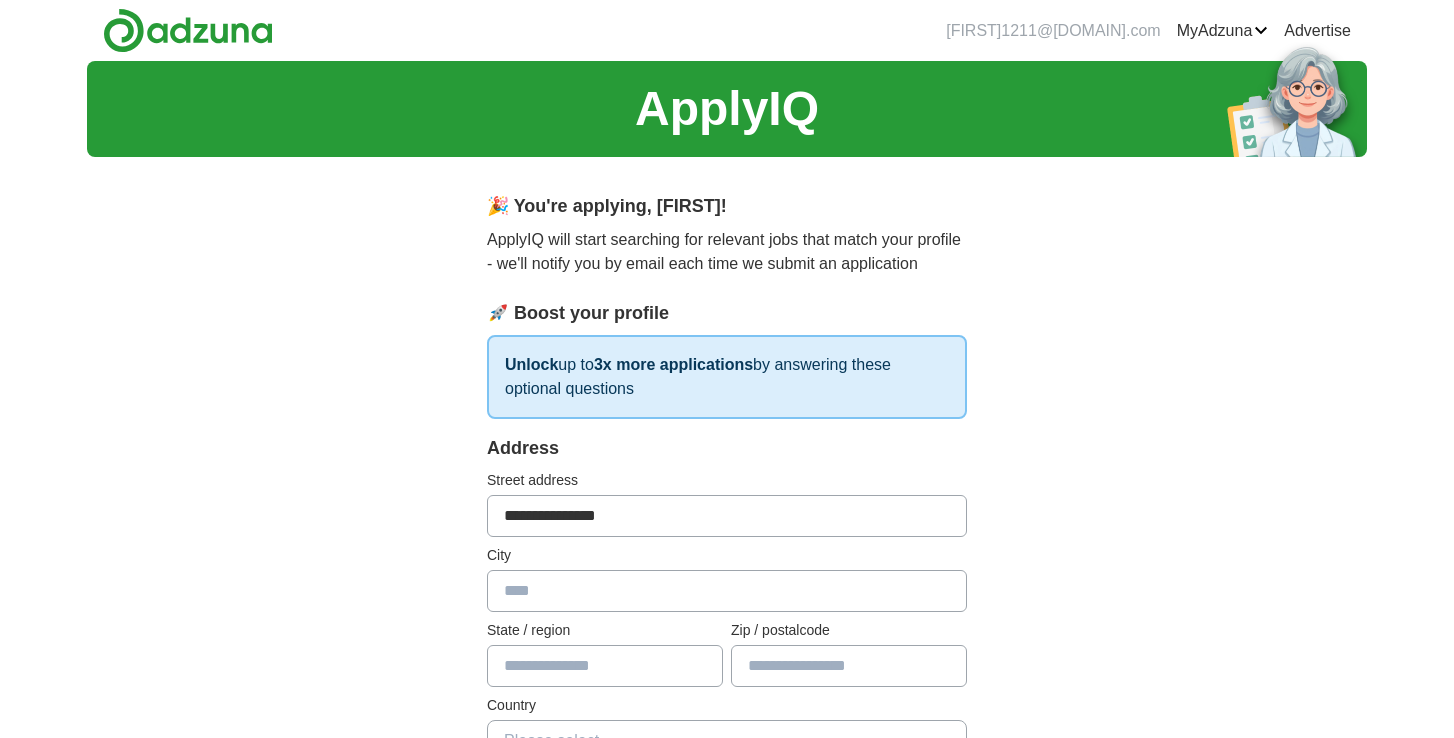 type on "**********" 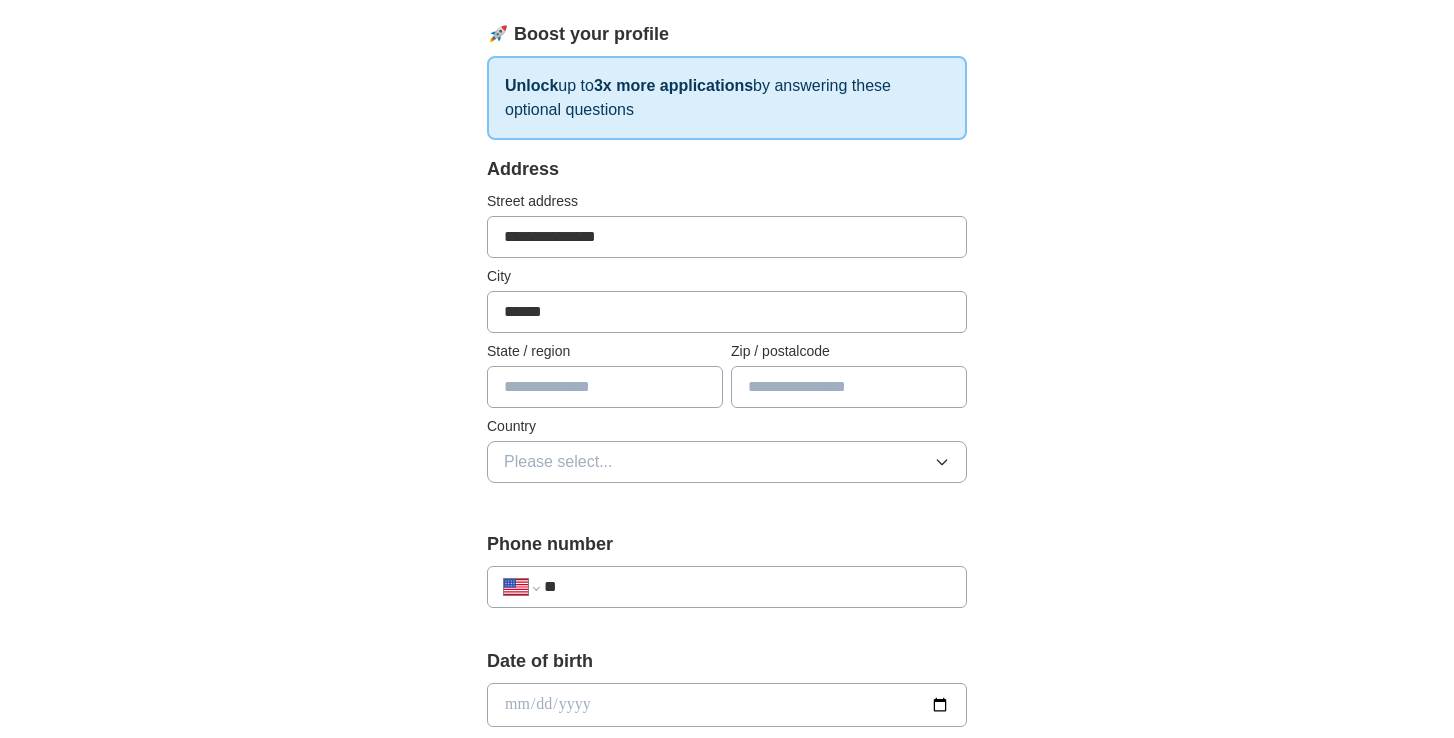 scroll, scrollTop: 399, scrollLeft: 0, axis: vertical 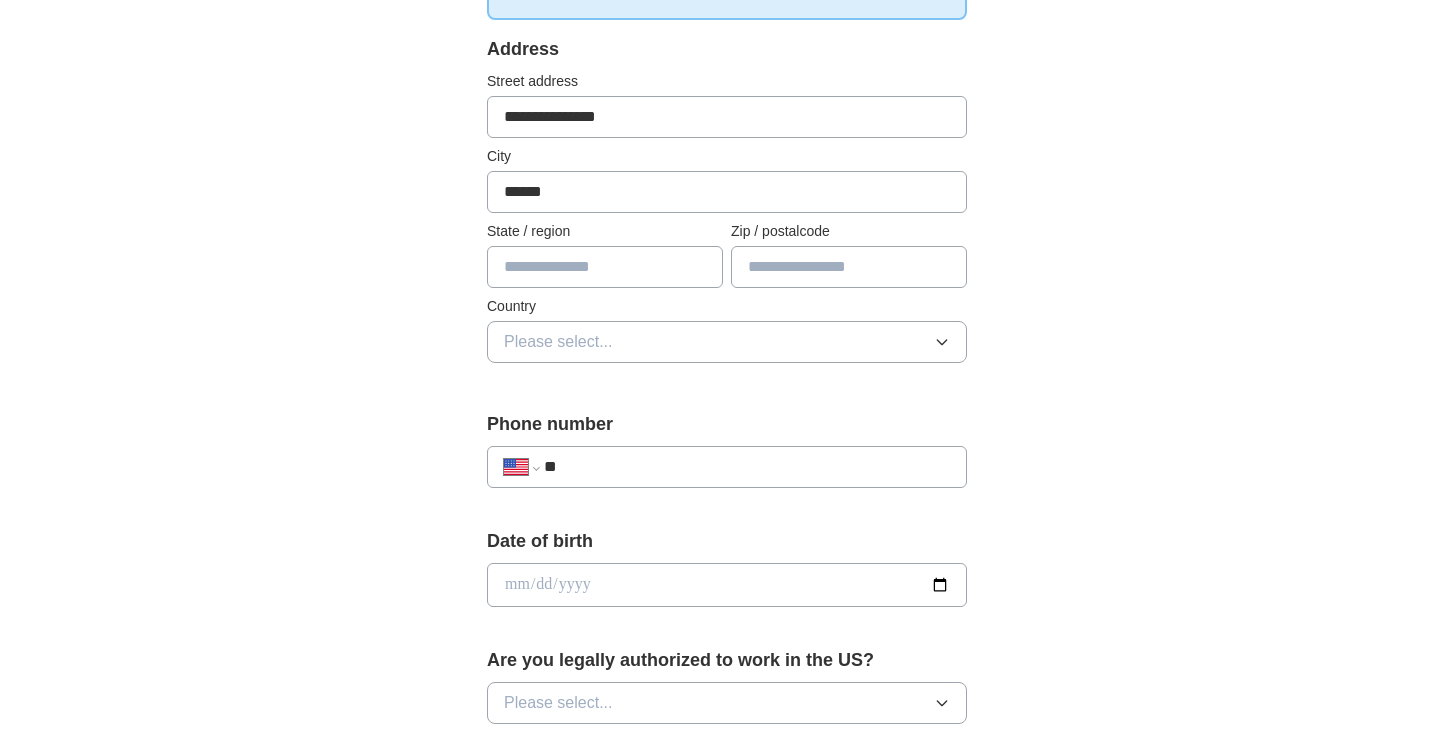 type on "******" 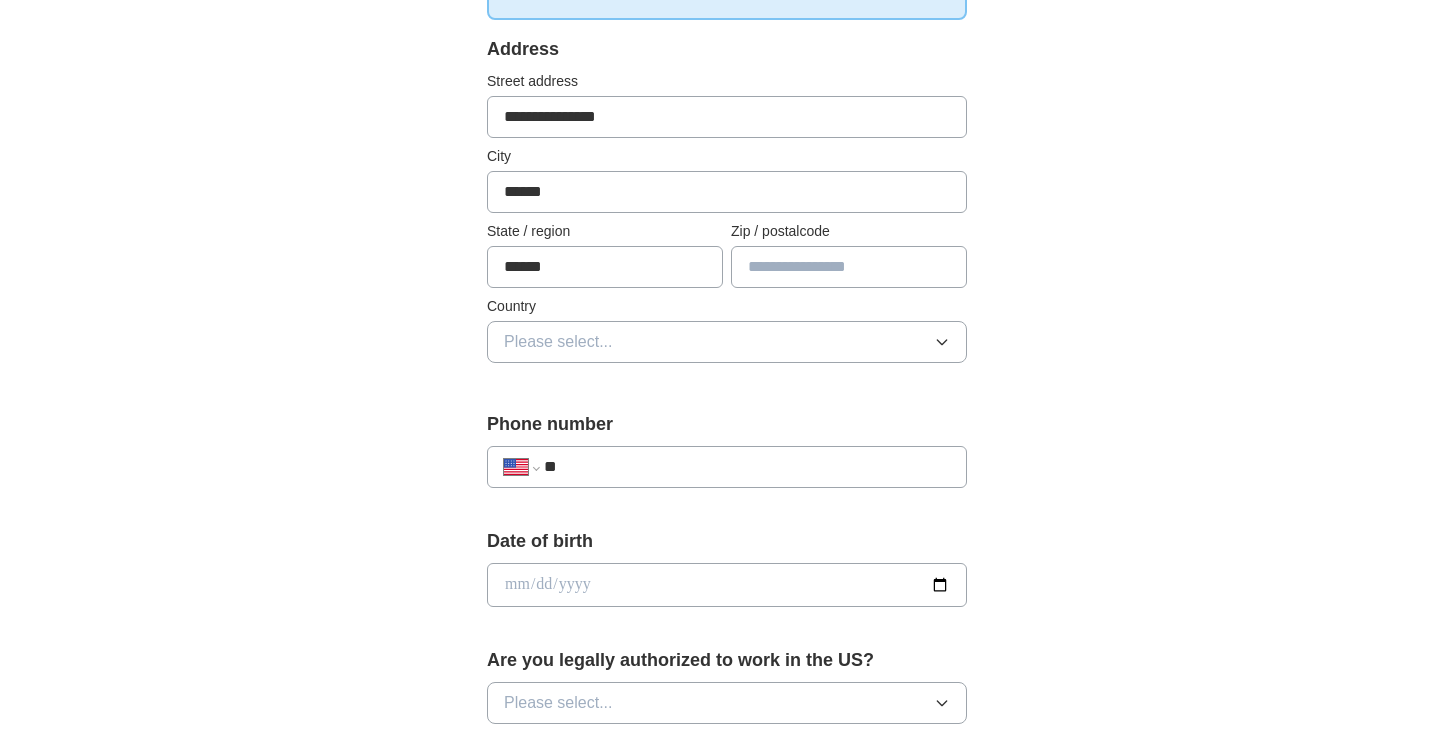 click on "******" at bounding box center (605, 267) 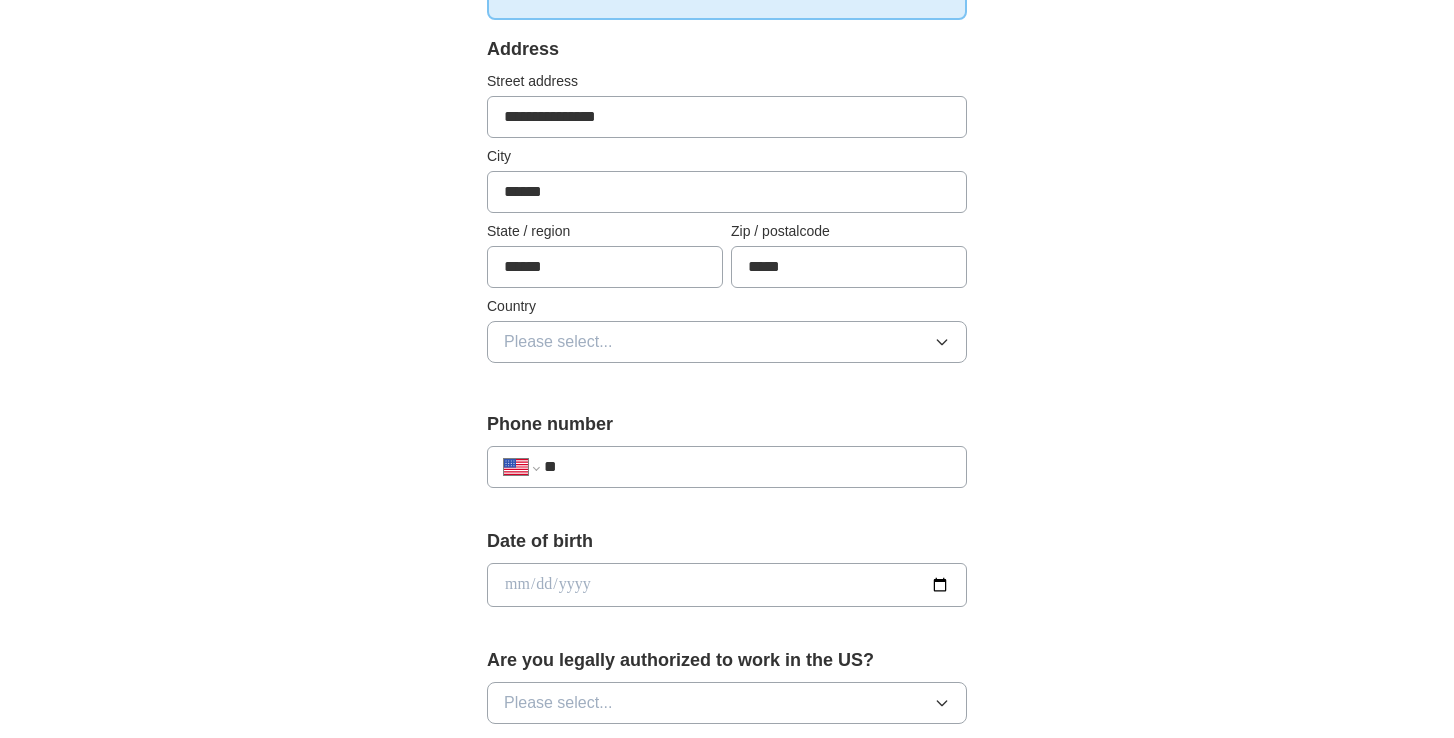 type on "*****" 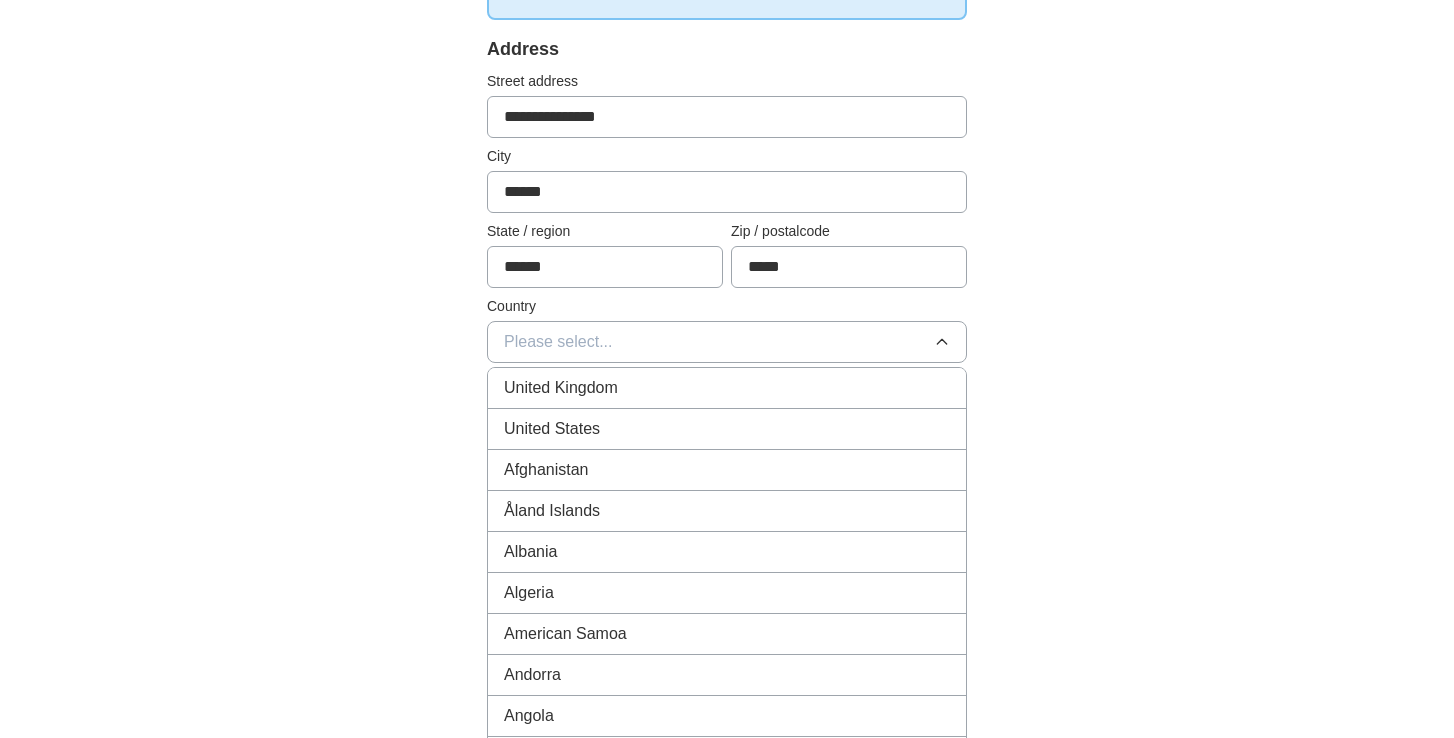 click on "United States" at bounding box center (727, 429) 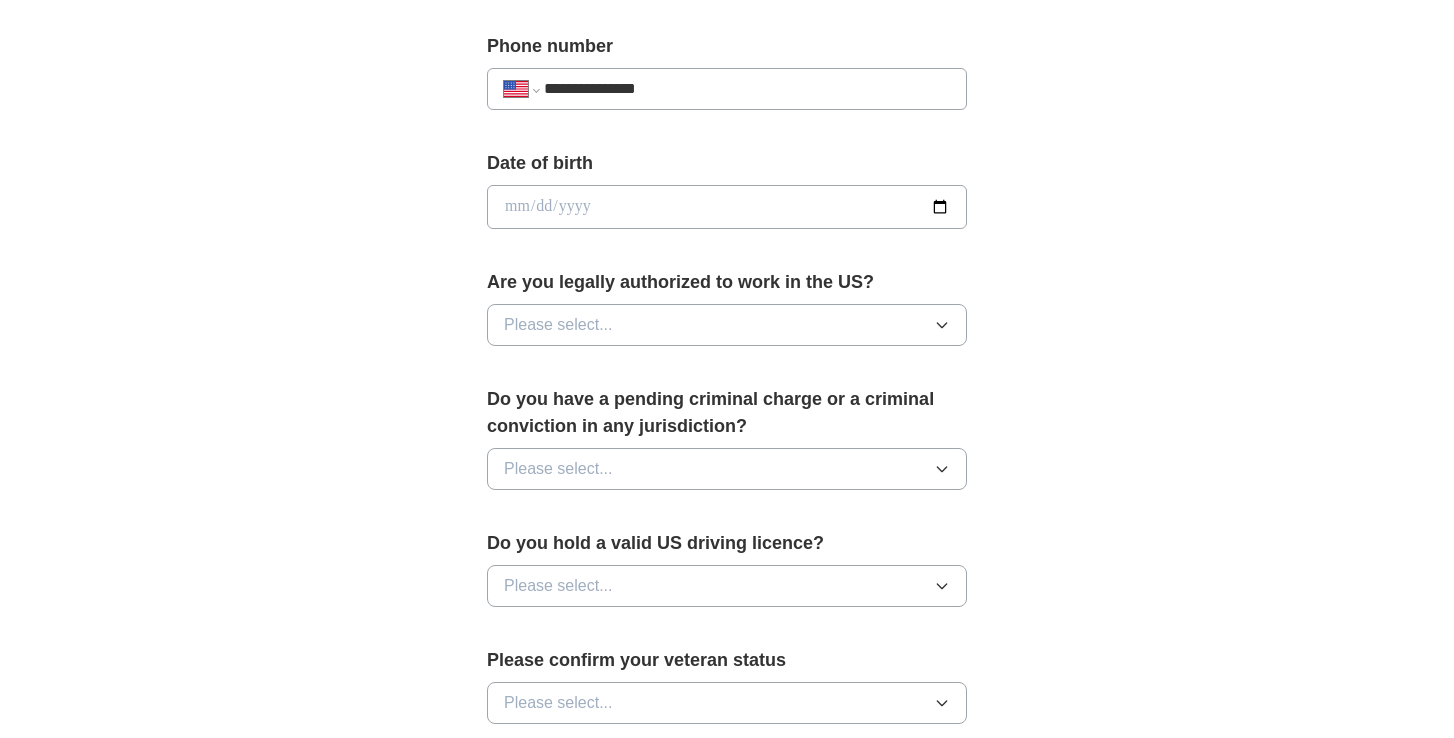 scroll, scrollTop: 808, scrollLeft: 0, axis: vertical 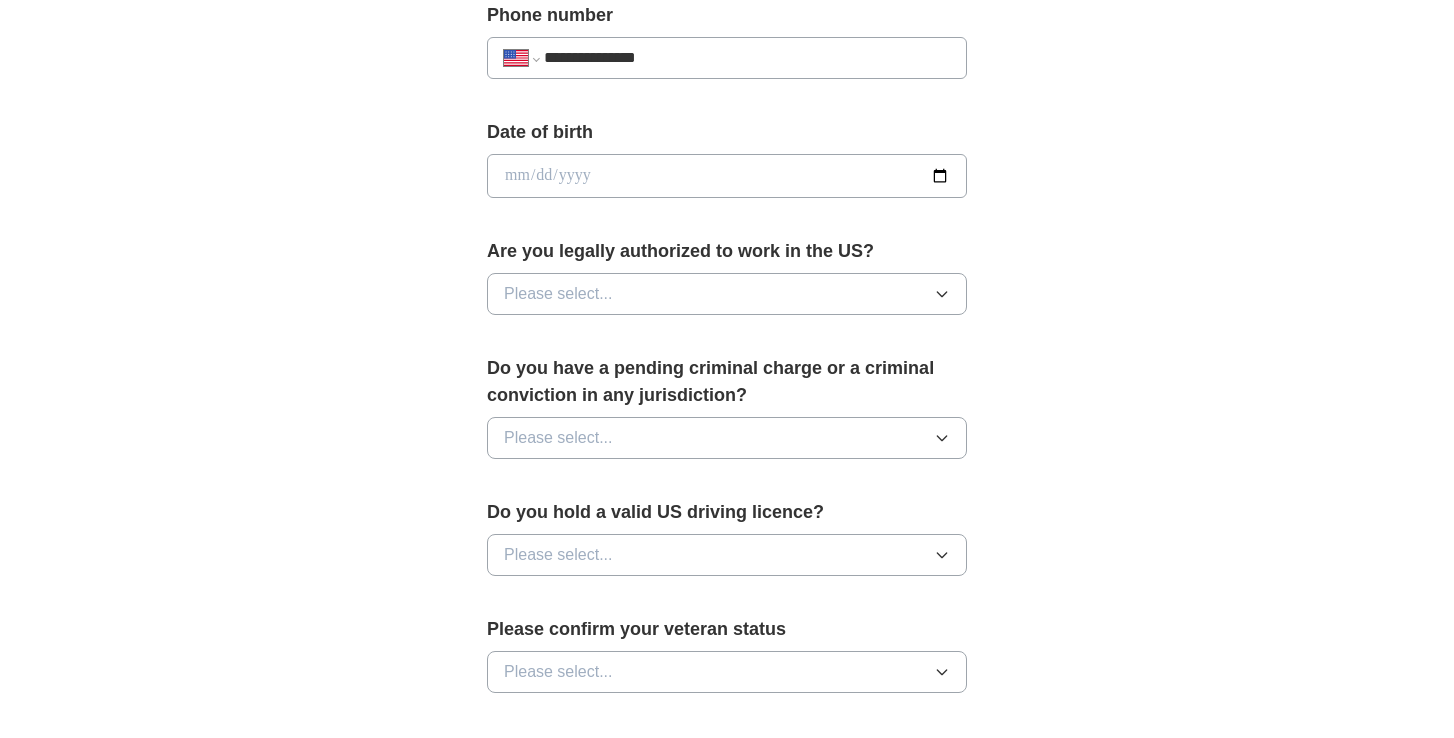 type on "**********" 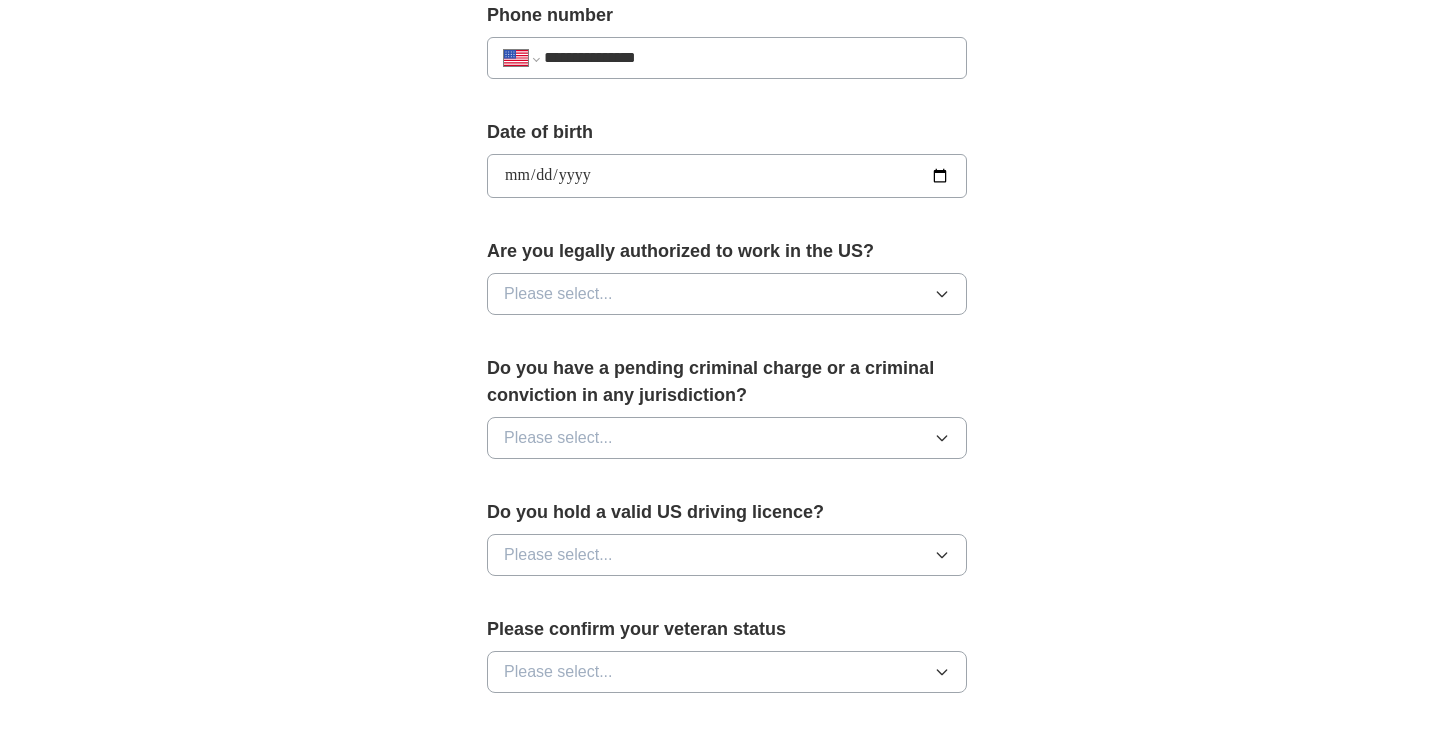 click on "**********" at bounding box center (727, 176) 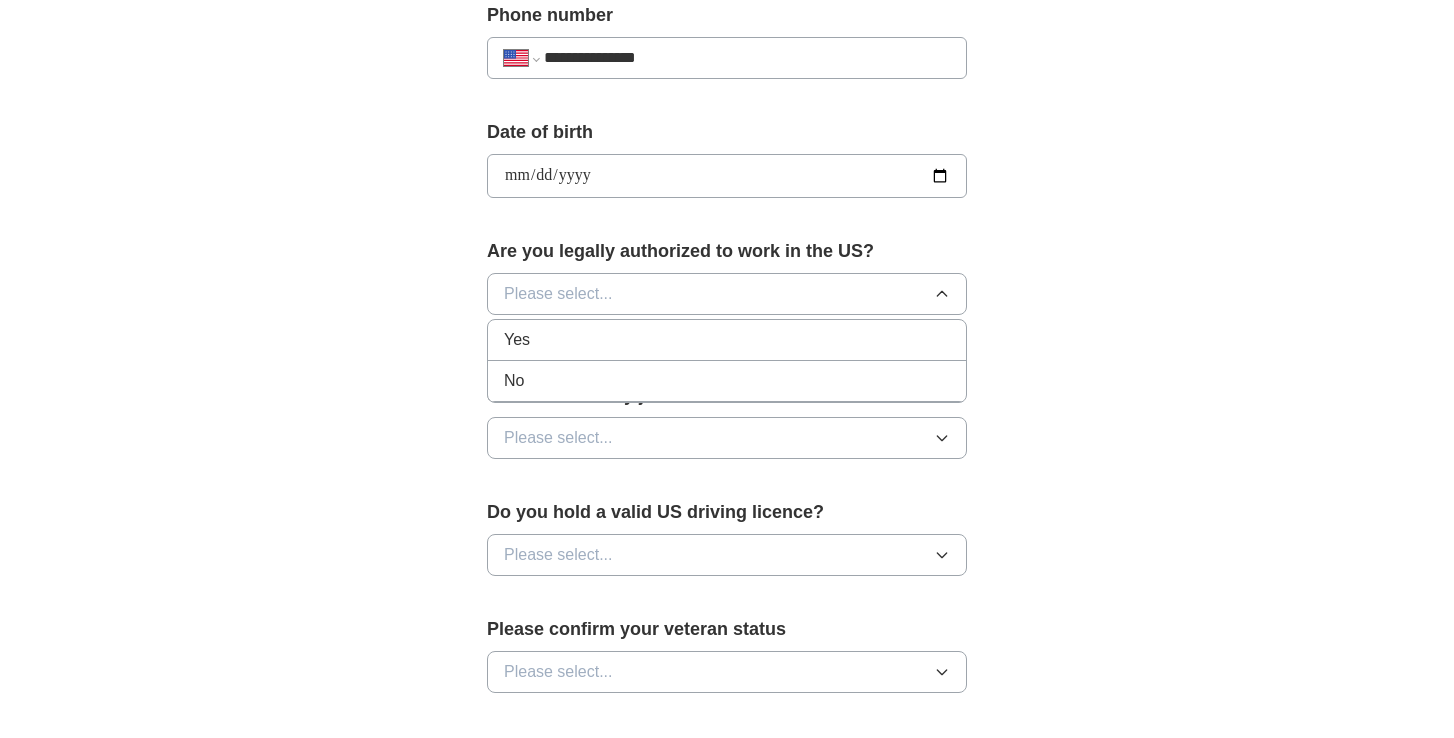 click on "Yes" at bounding box center (727, 340) 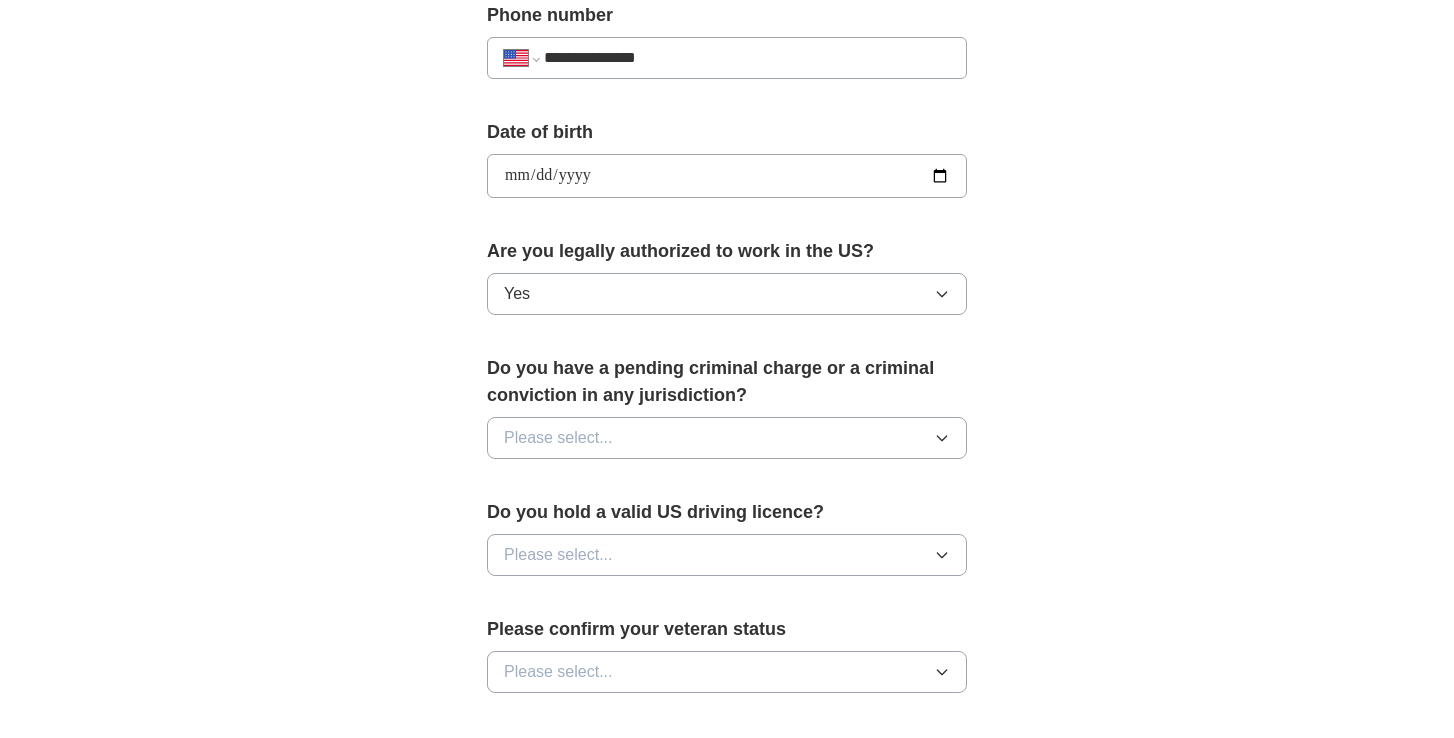 click on "Please select..." at bounding box center (558, 438) 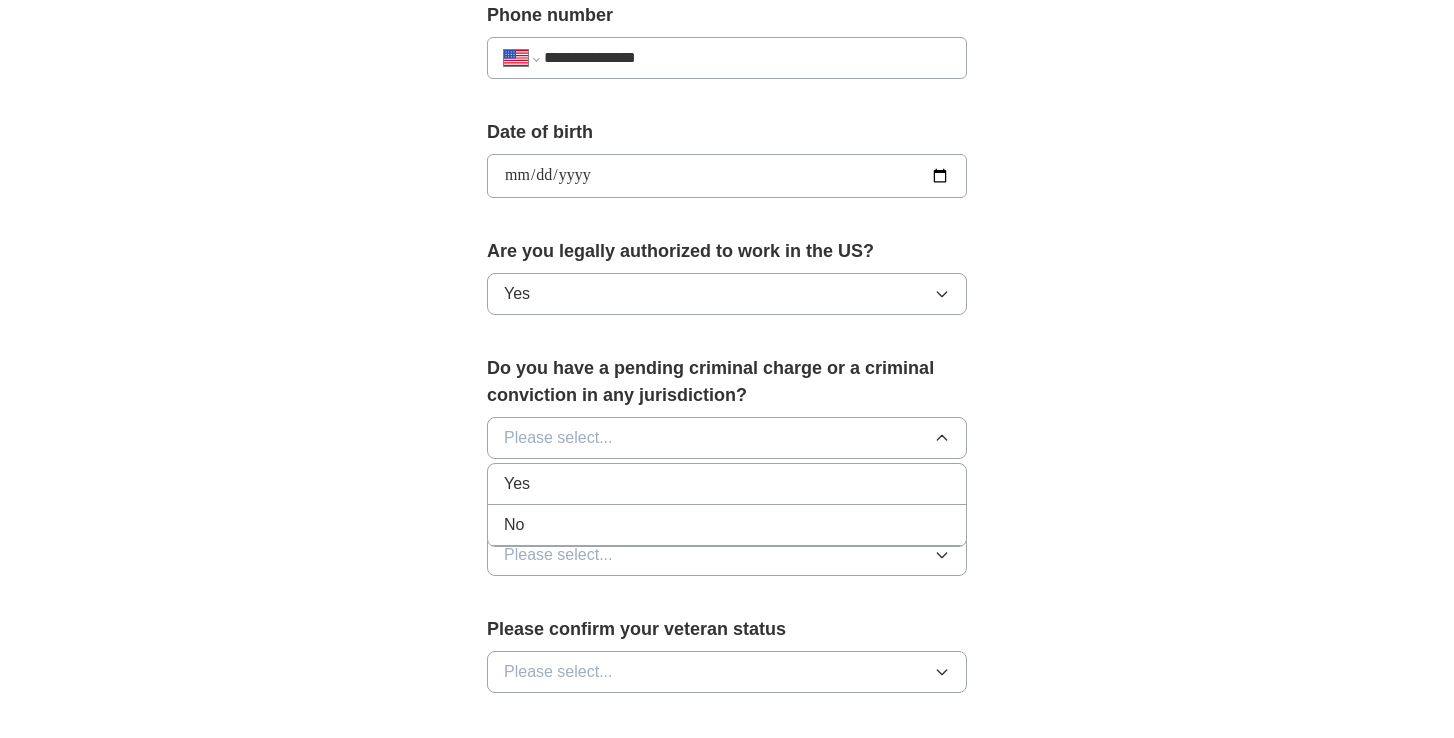 click on "No" at bounding box center (727, 525) 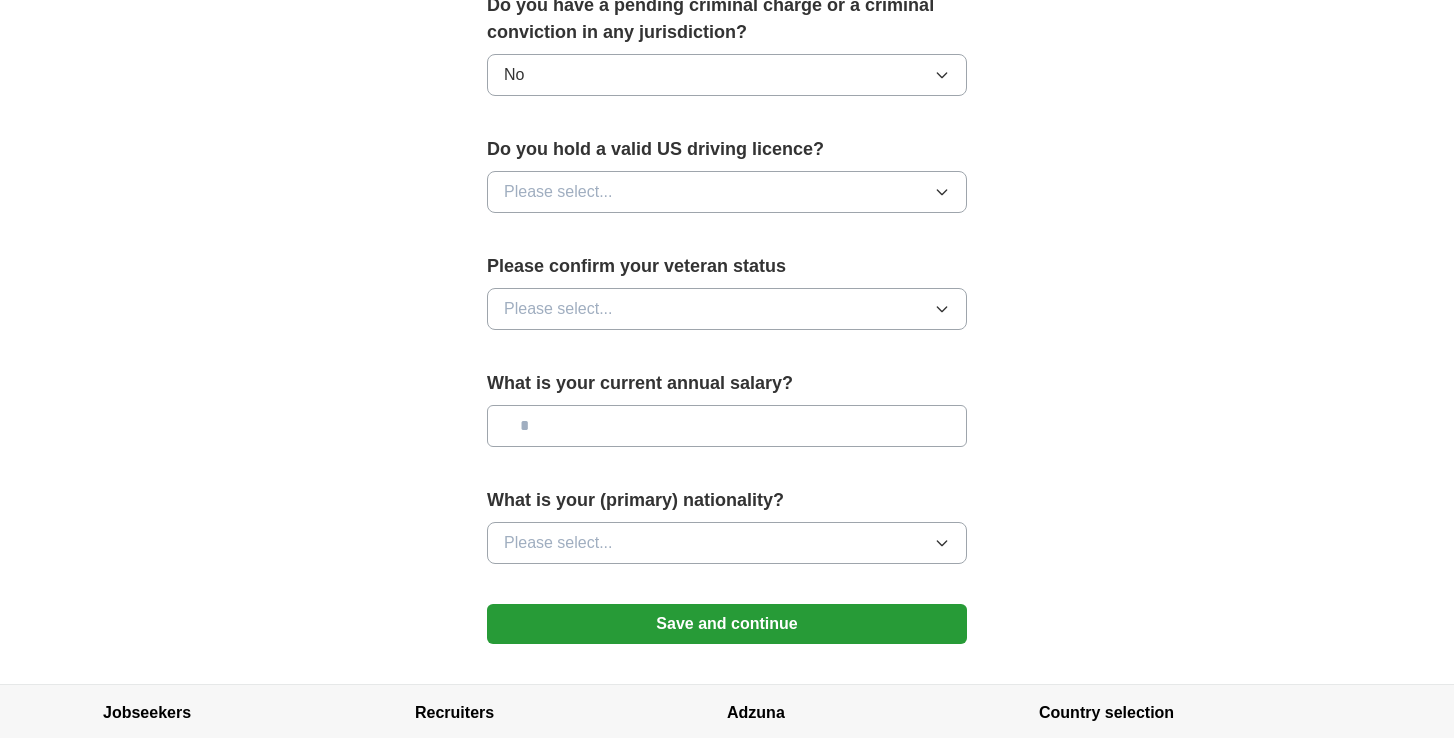 scroll, scrollTop: 1208, scrollLeft: 0, axis: vertical 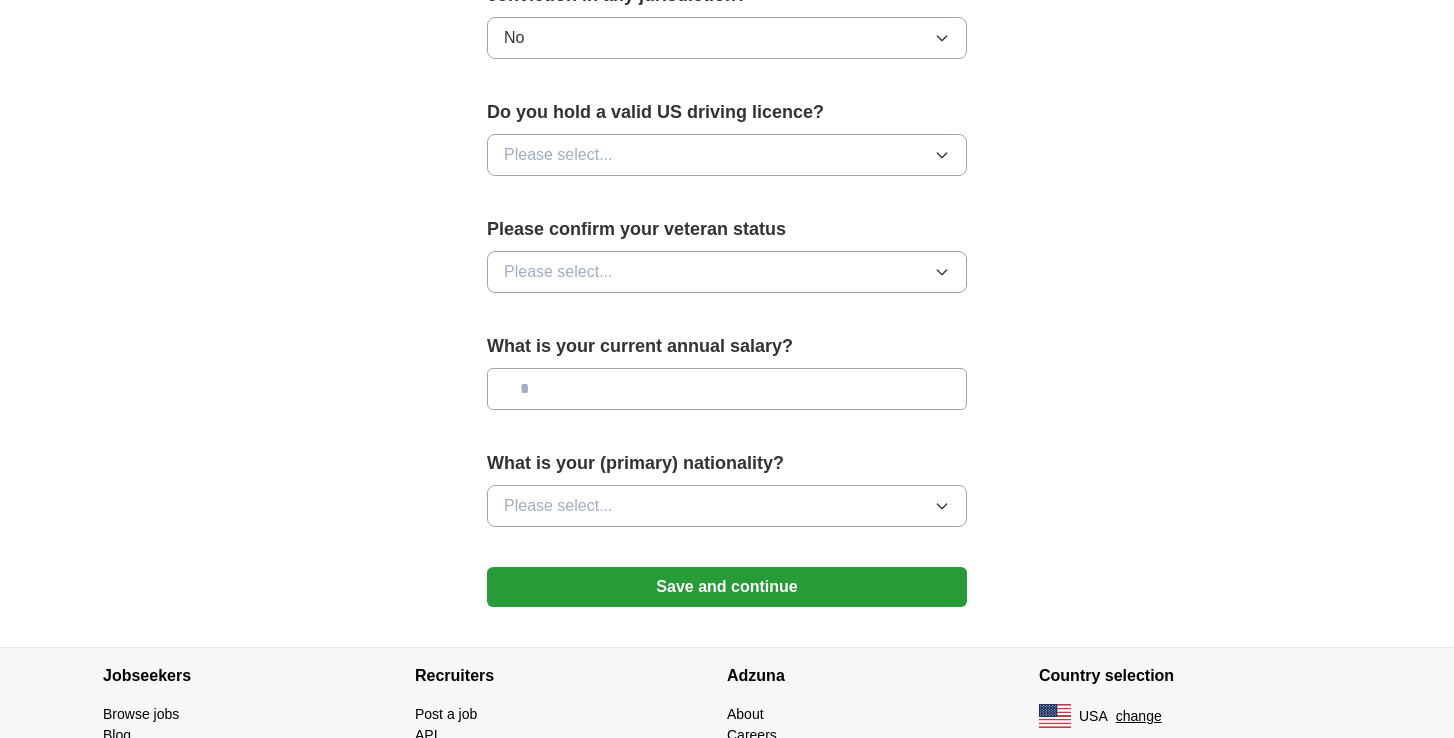 click on "Please select..." at bounding box center [727, 155] 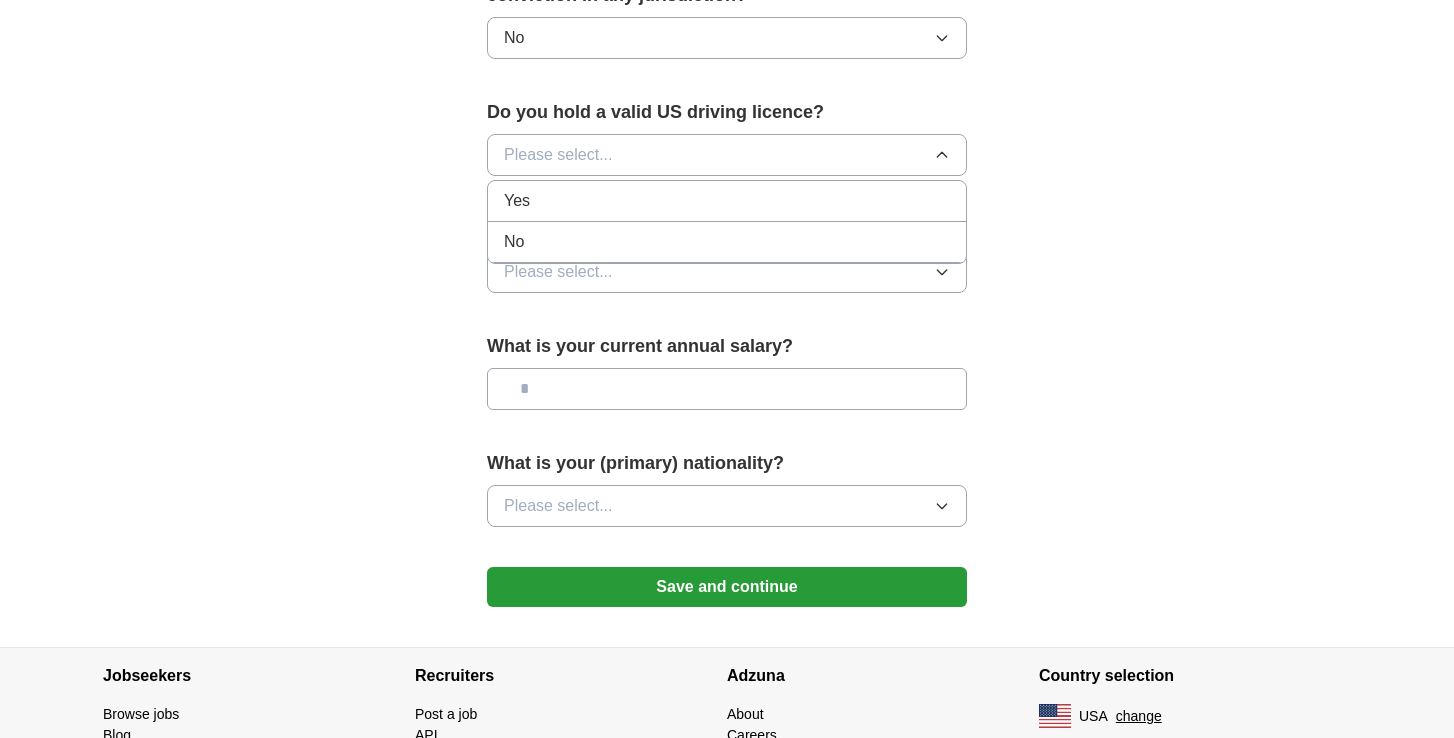 click on "Yes" at bounding box center [727, 201] 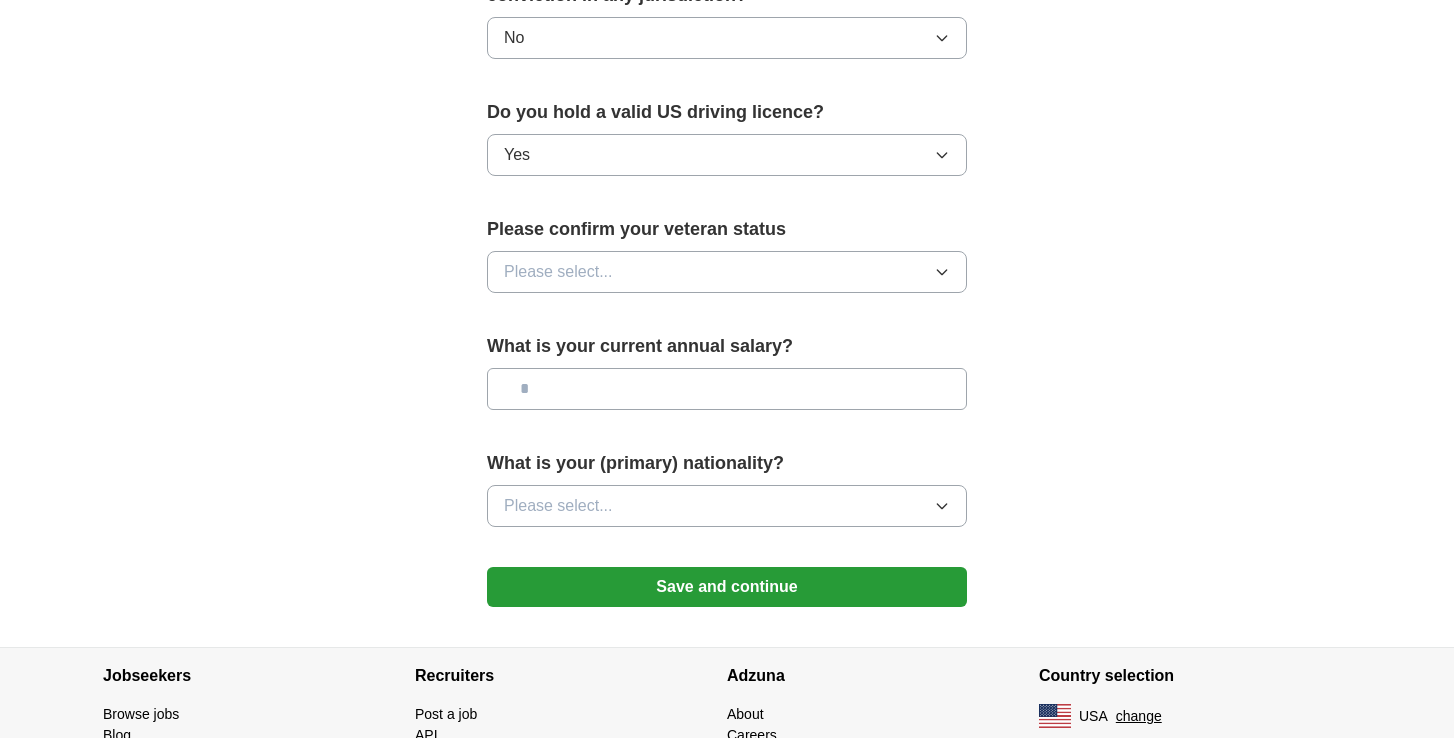click on "Please select..." at bounding box center [727, 272] 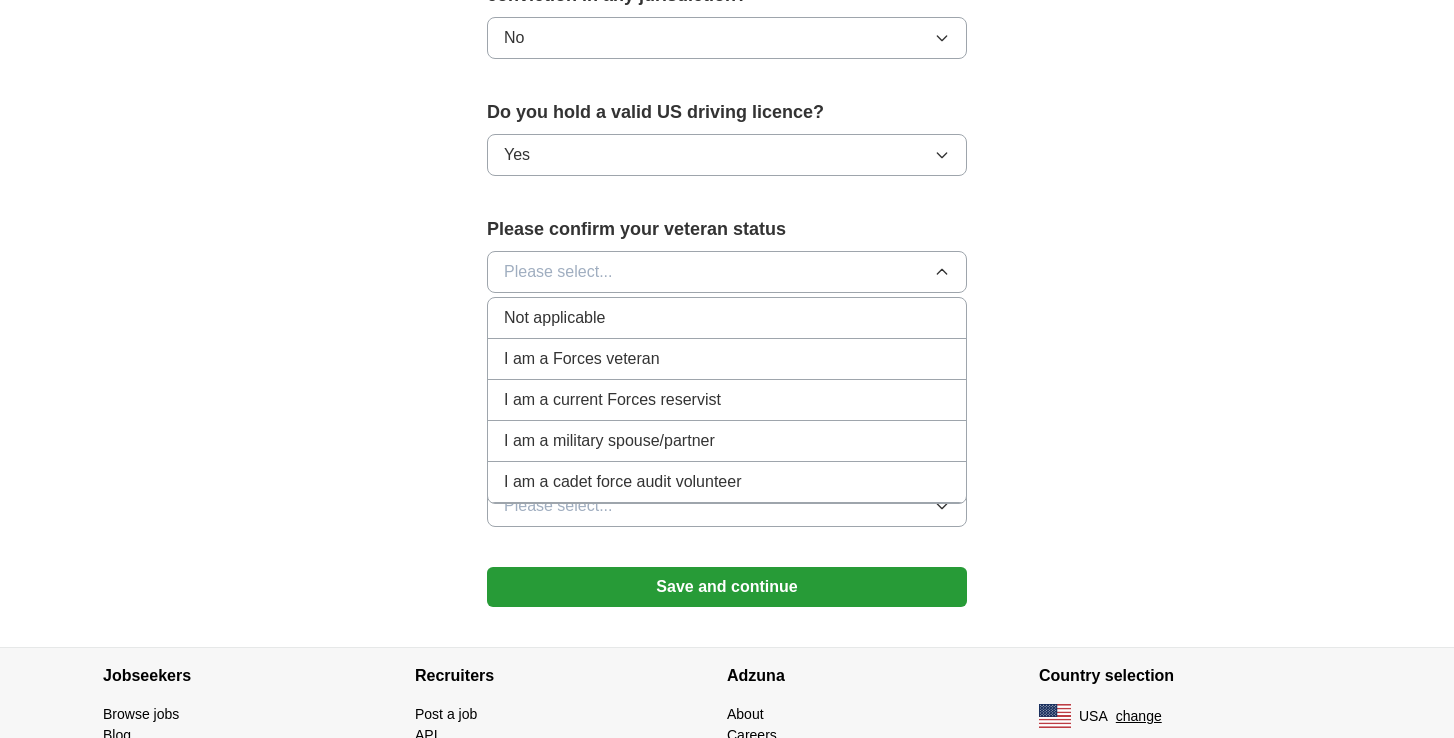 click on "I am a  Forces veteran" at bounding box center [582, 359] 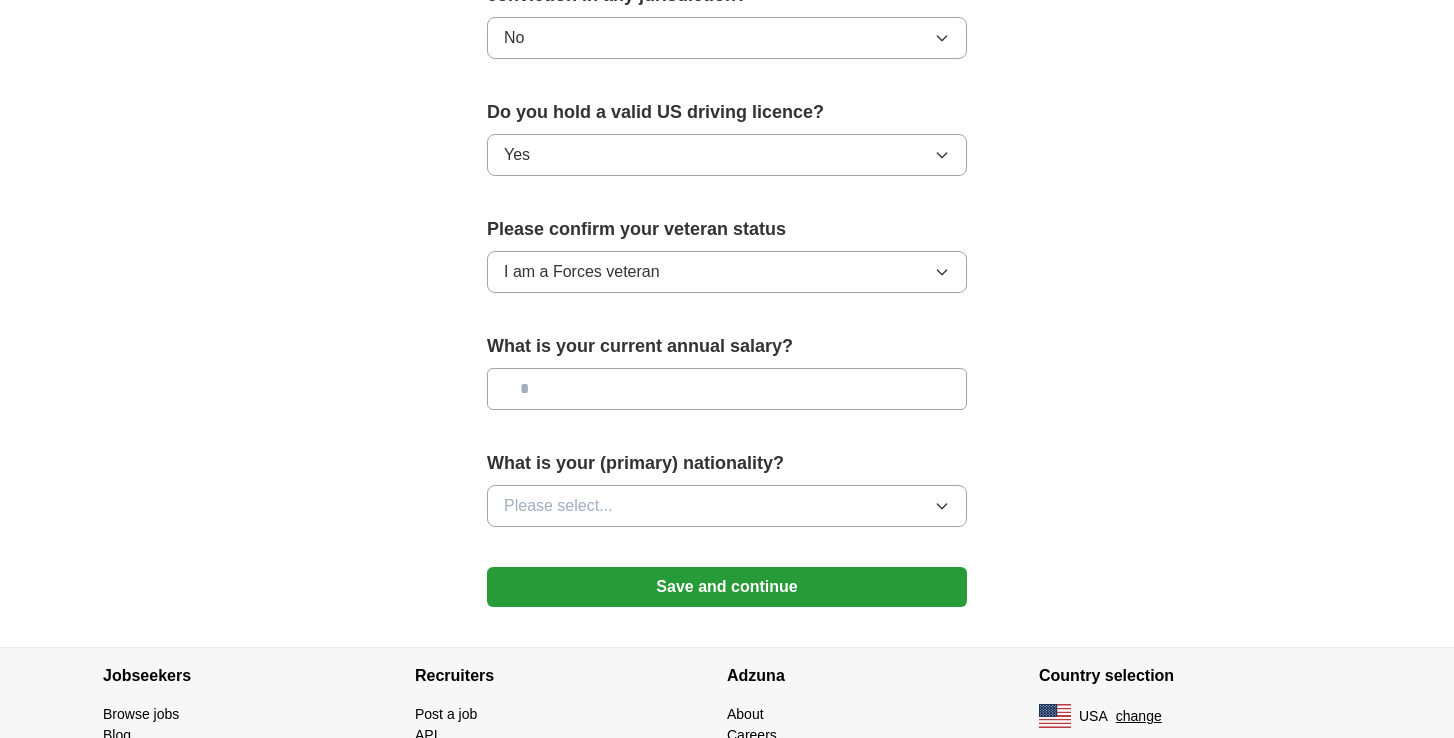 click at bounding box center (727, 389) 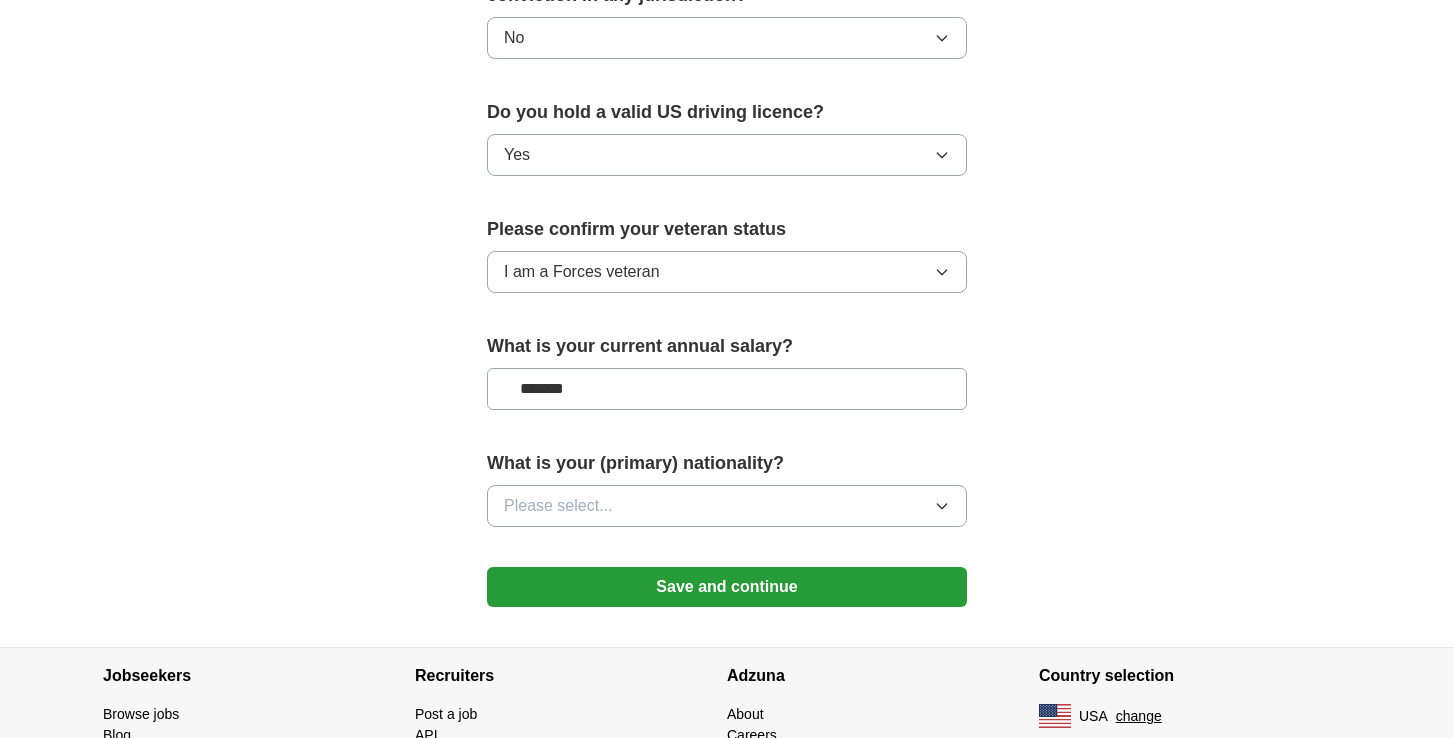 click on "Please select..." at bounding box center [558, 506] 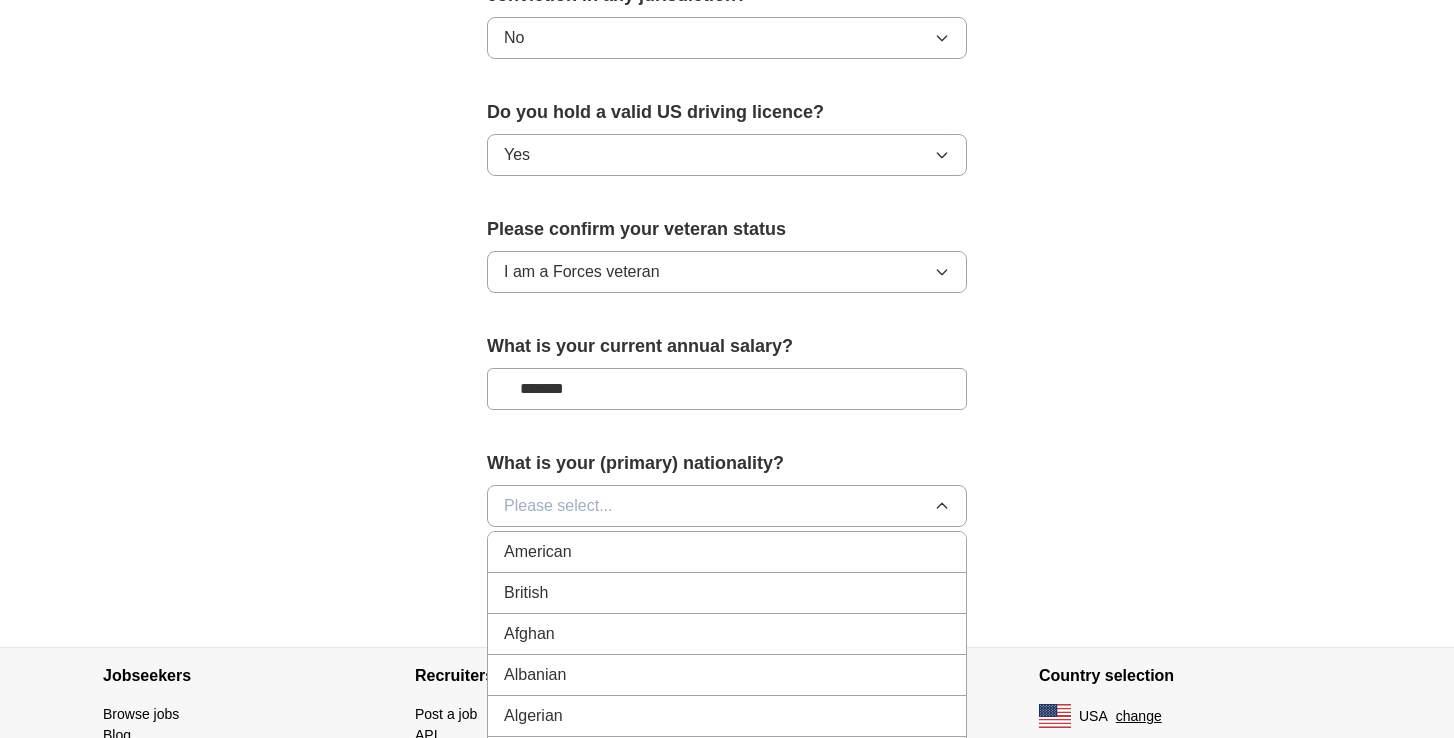click on "American" at bounding box center (538, 552) 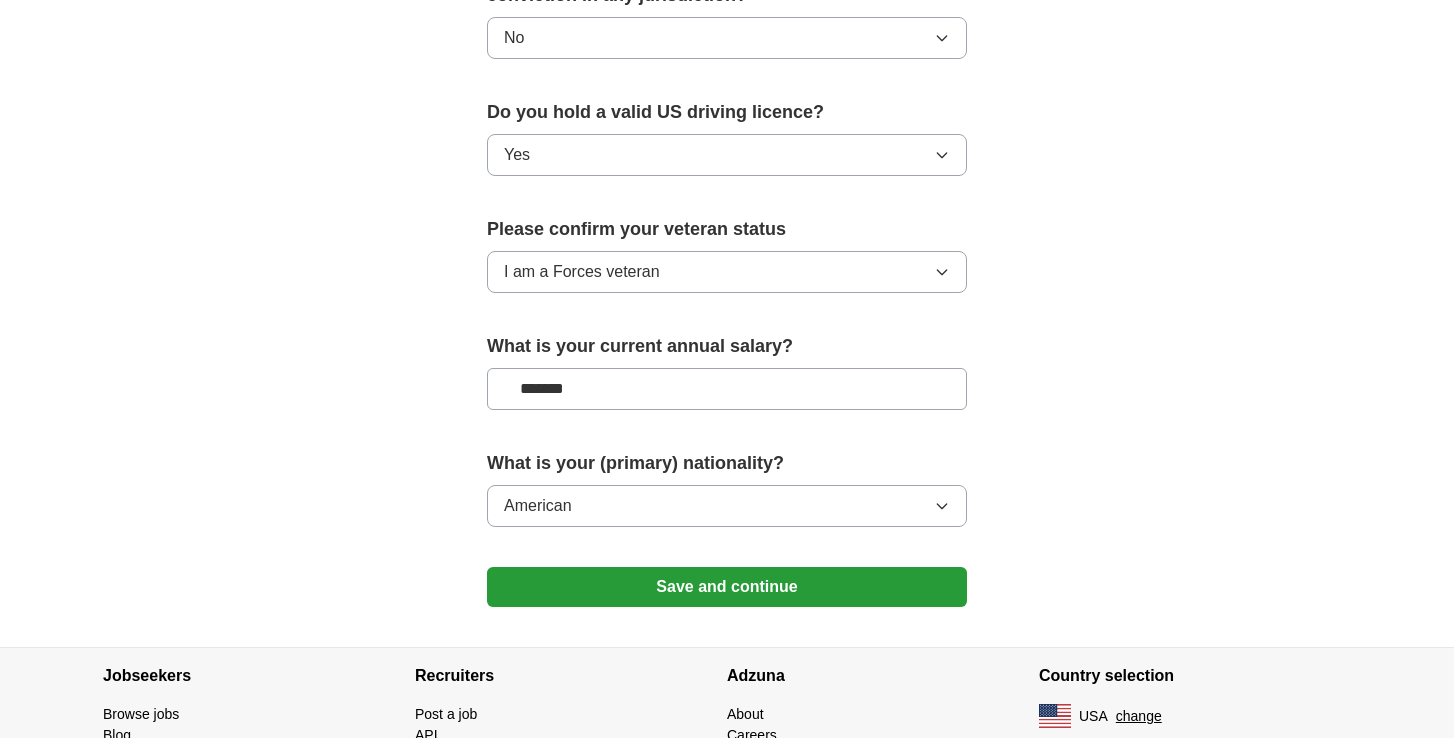 click on "*******" at bounding box center [727, 389] 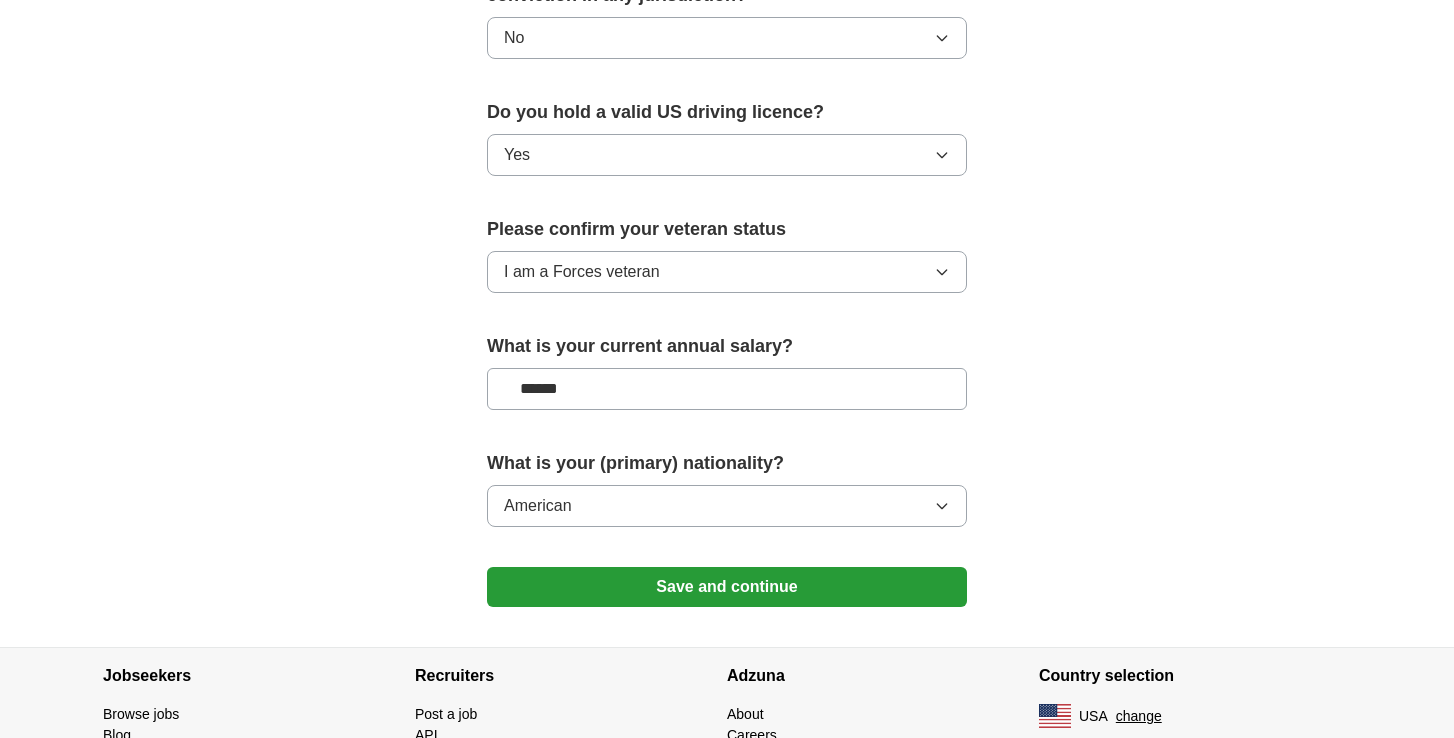 type on "*******" 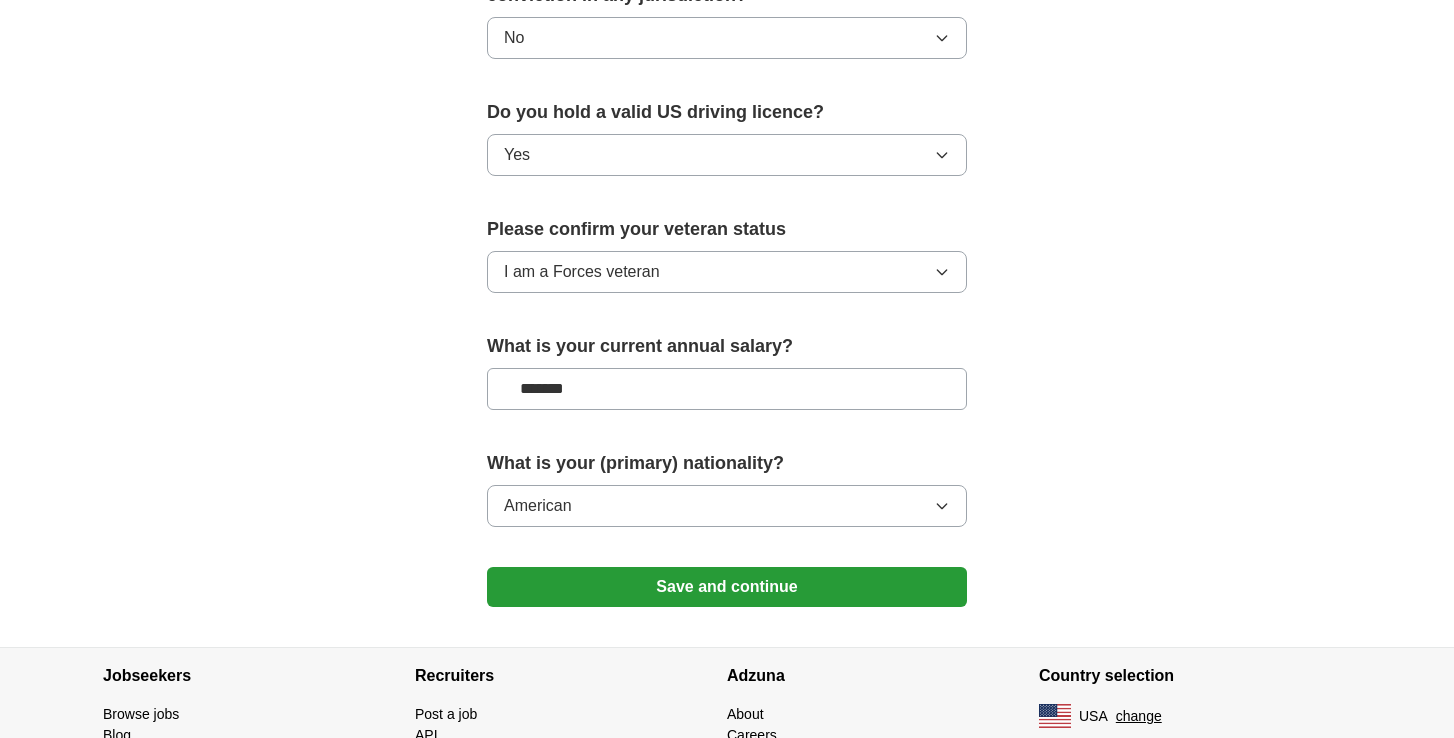 click on "Save and continue" at bounding box center (727, 587) 